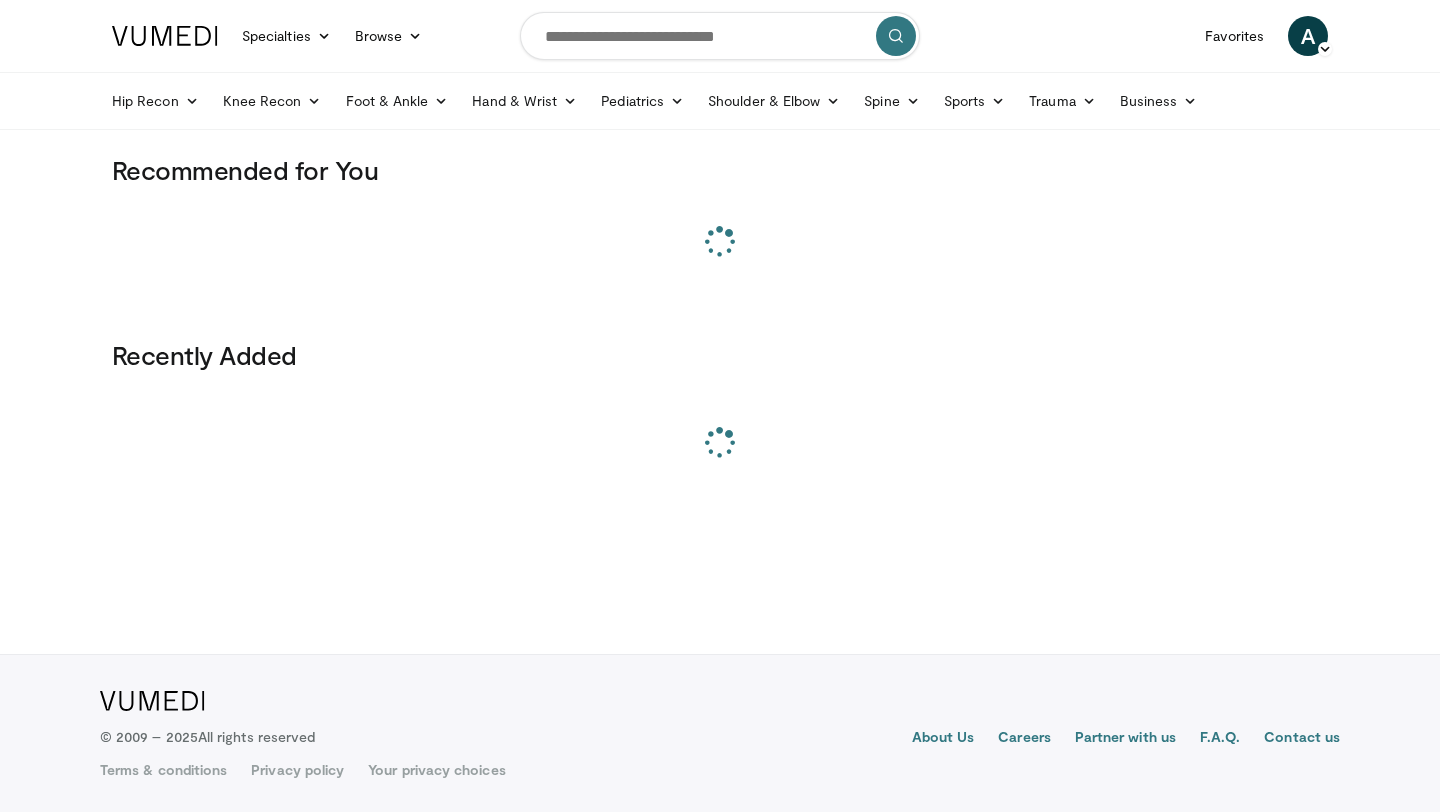 scroll, scrollTop: 0, scrollLeft: 0, axis: both 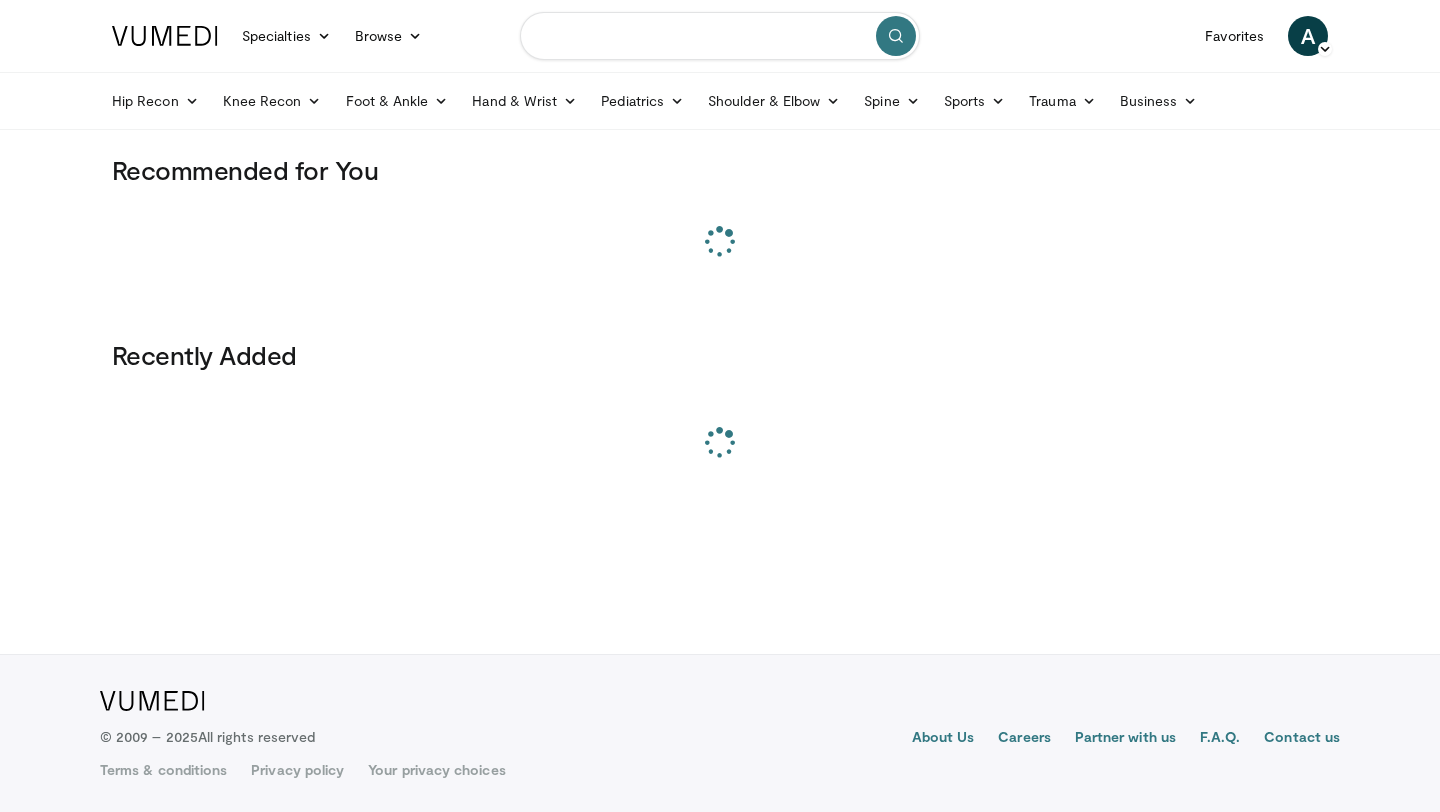 click at bounding box center [720, 36] 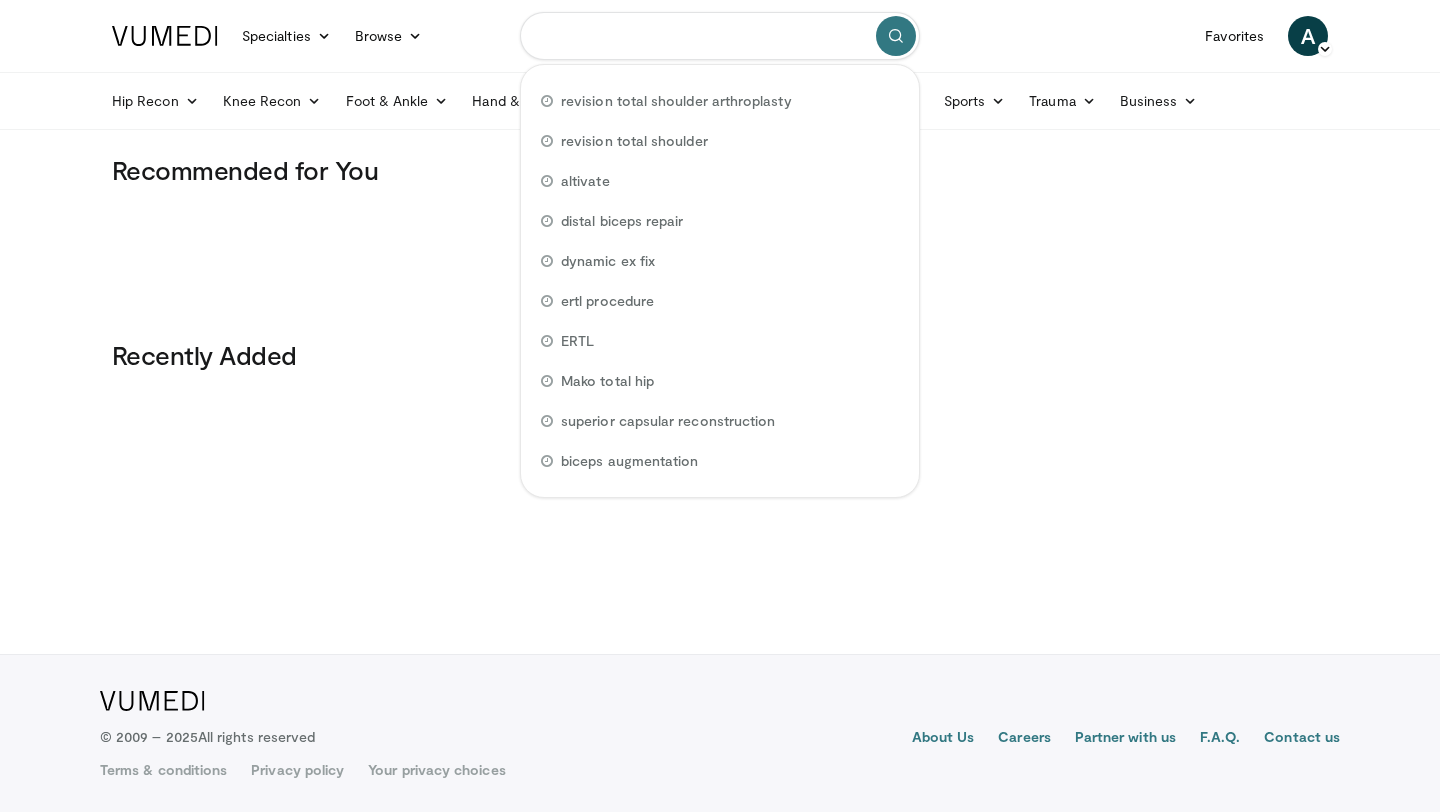type on "*" 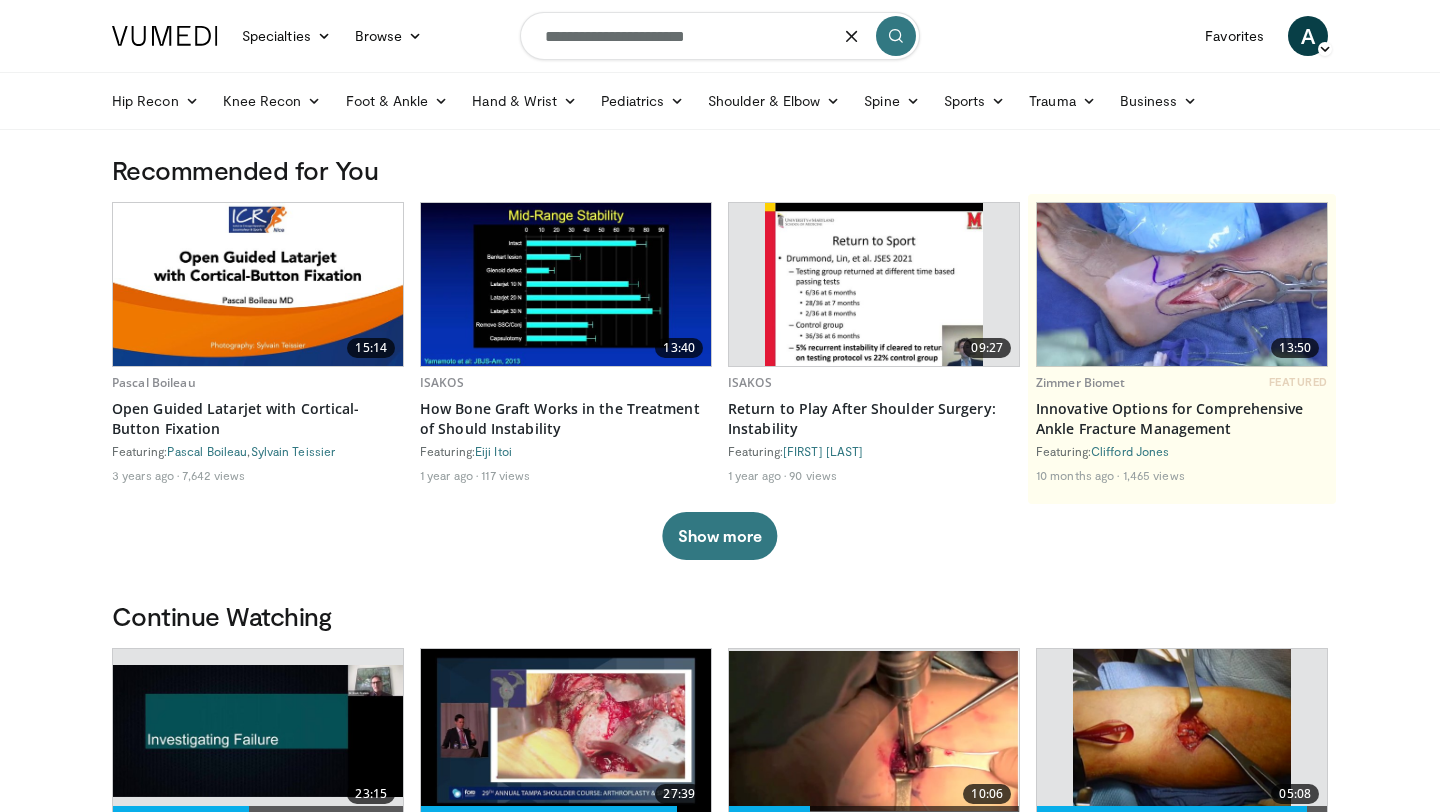 type on "**********" 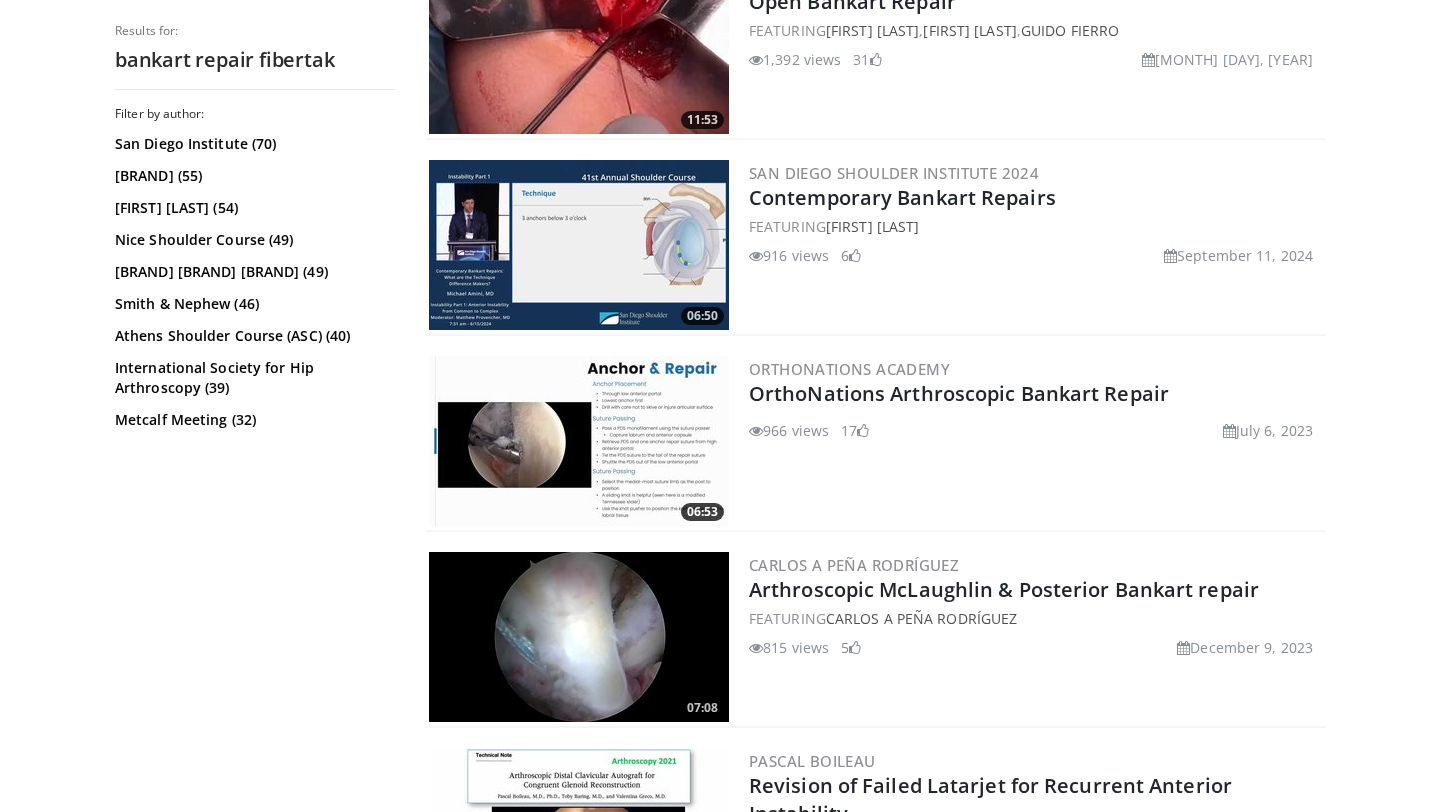 scroll, scrollTop: 2612, scrollLeft: 0, axis: vertical 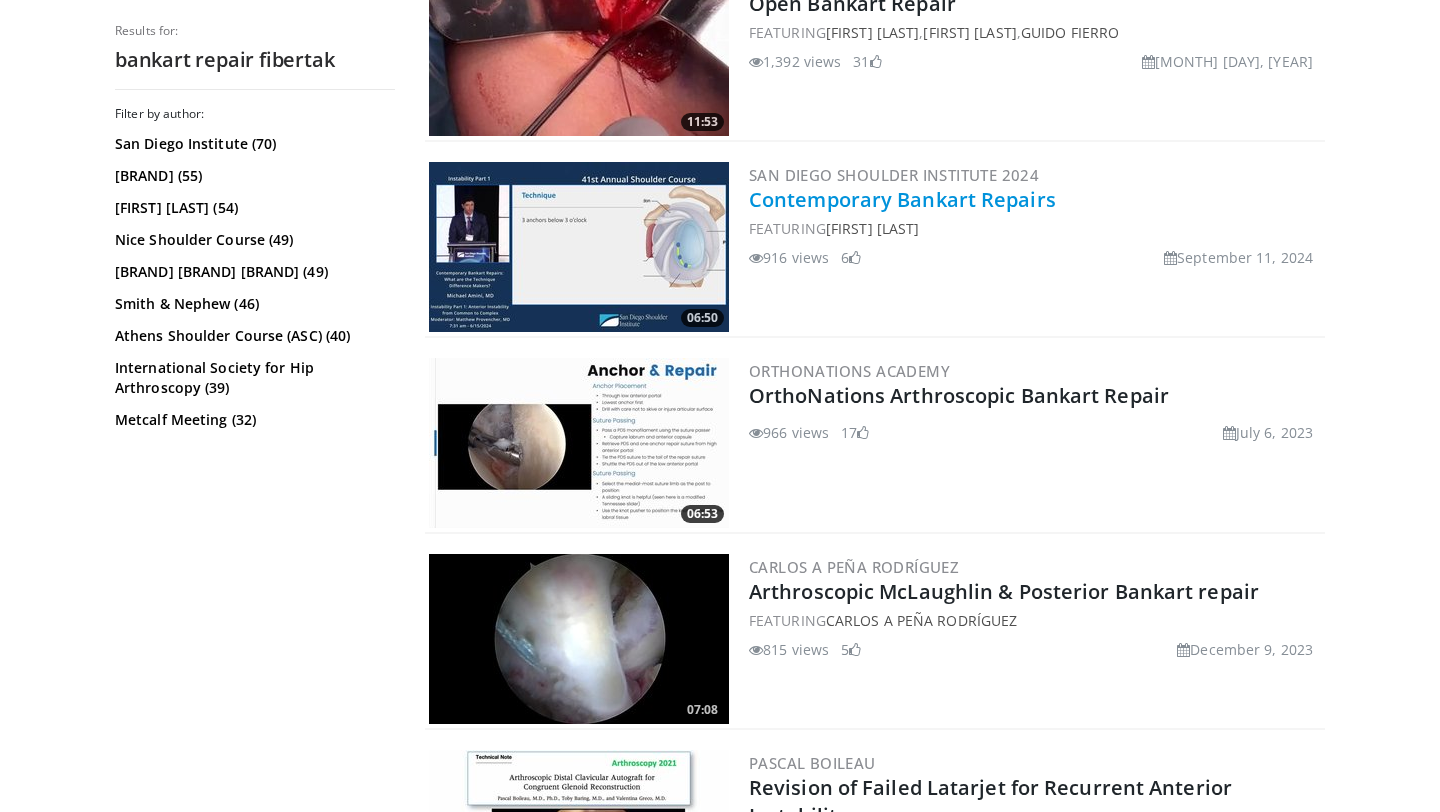 click on "Contemporary Bankart Repairs" at bounding box center (902, 199) 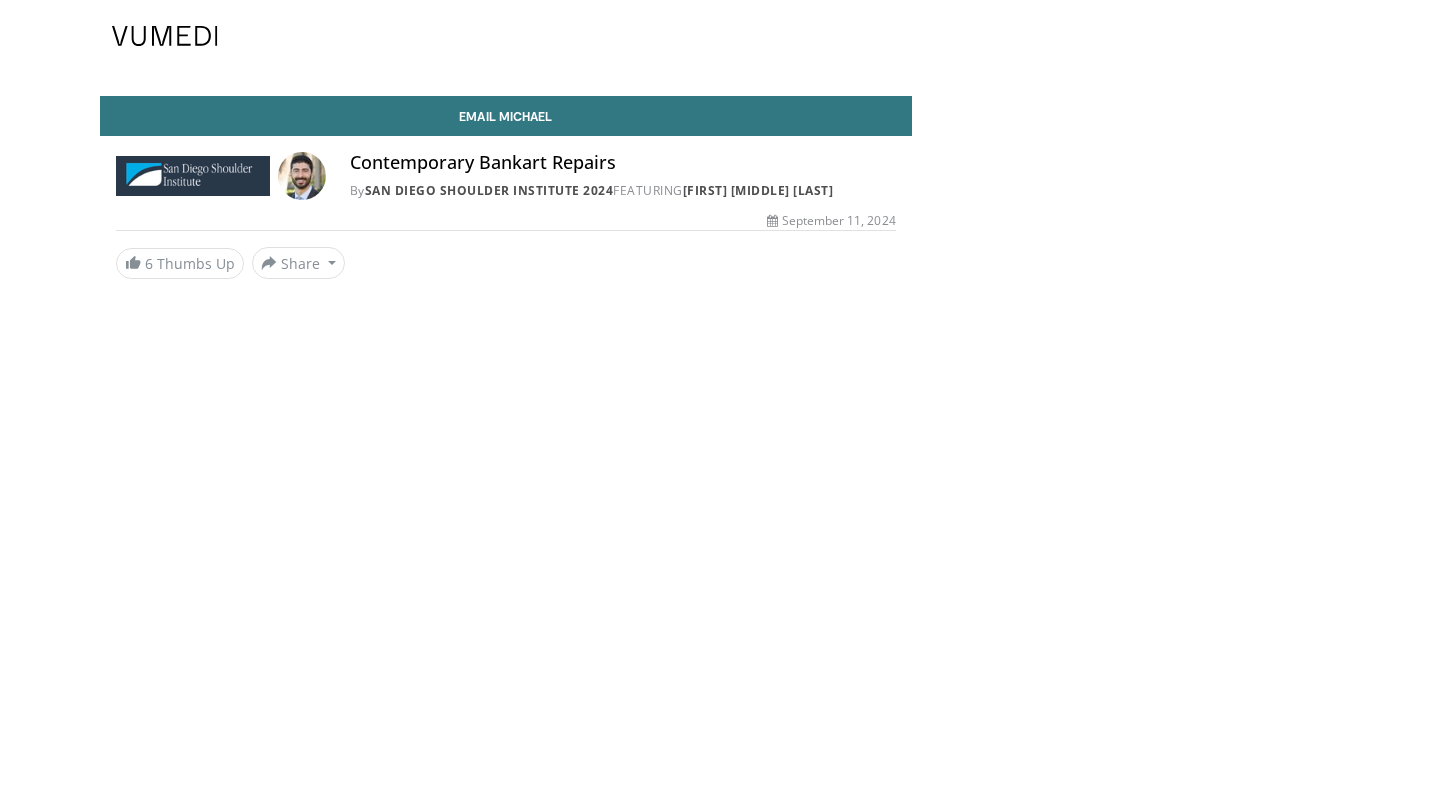 scroll, scrollTop: 0, scrollLeft: 0, axis: both 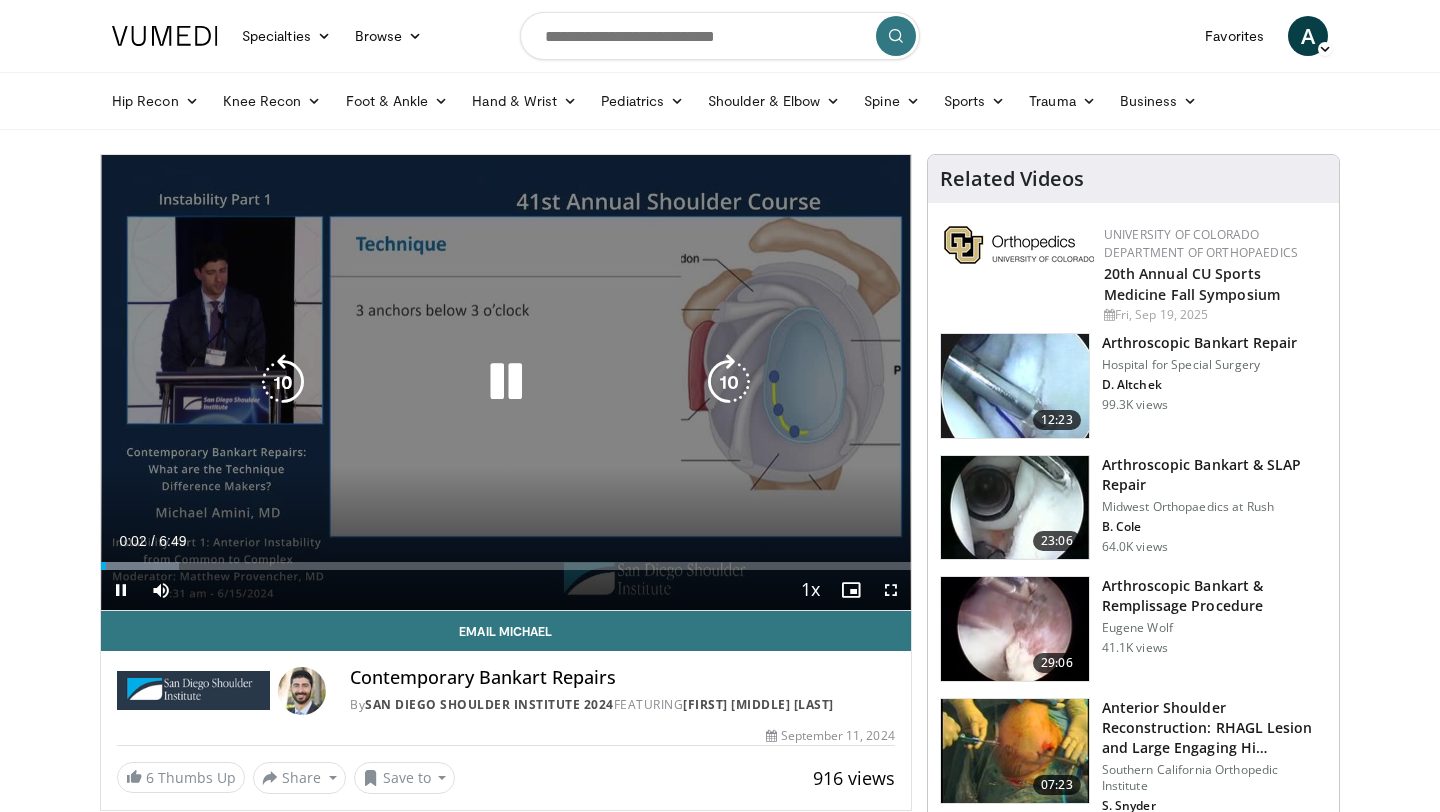 click at bounding box center (506, 382) 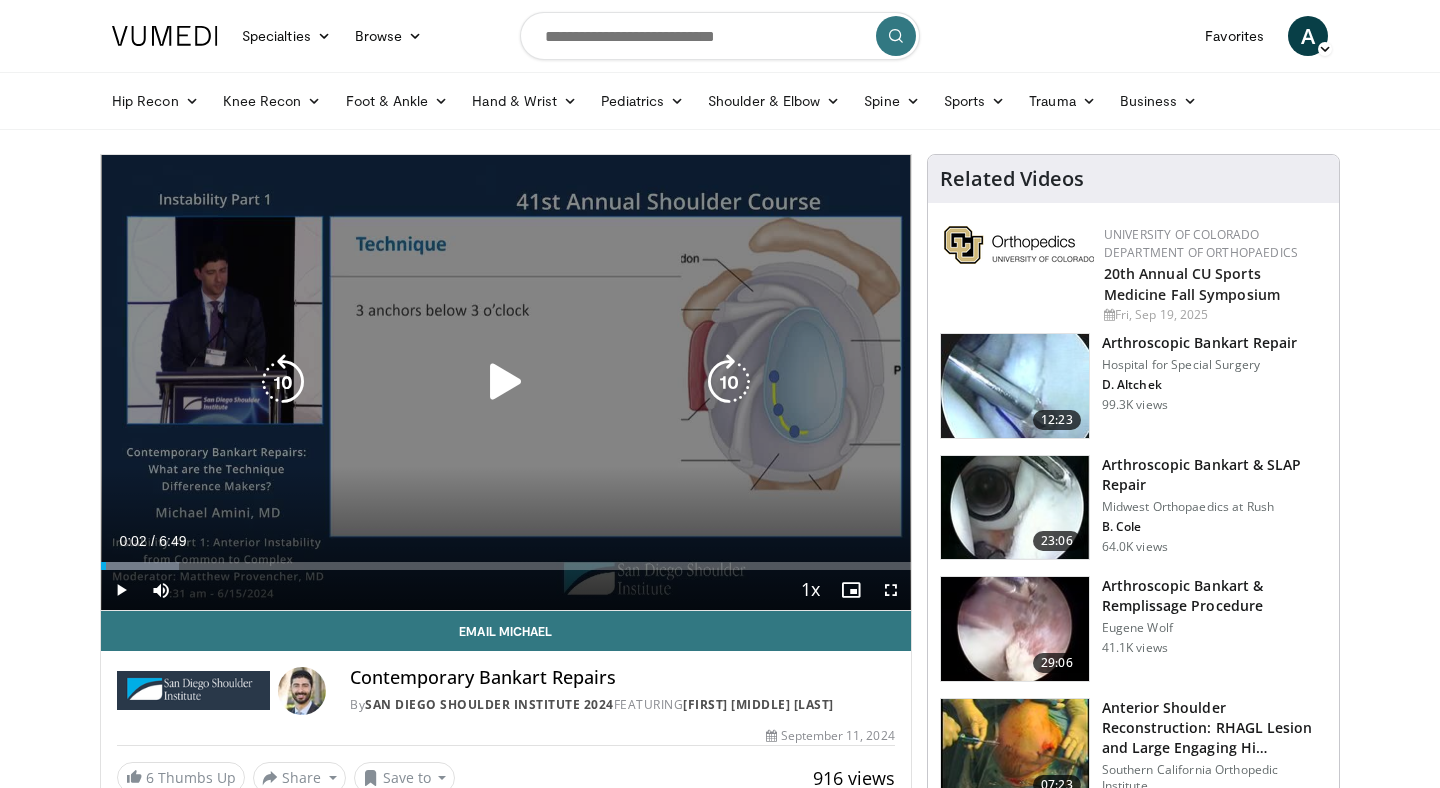 click at bounding box center [506, 382] 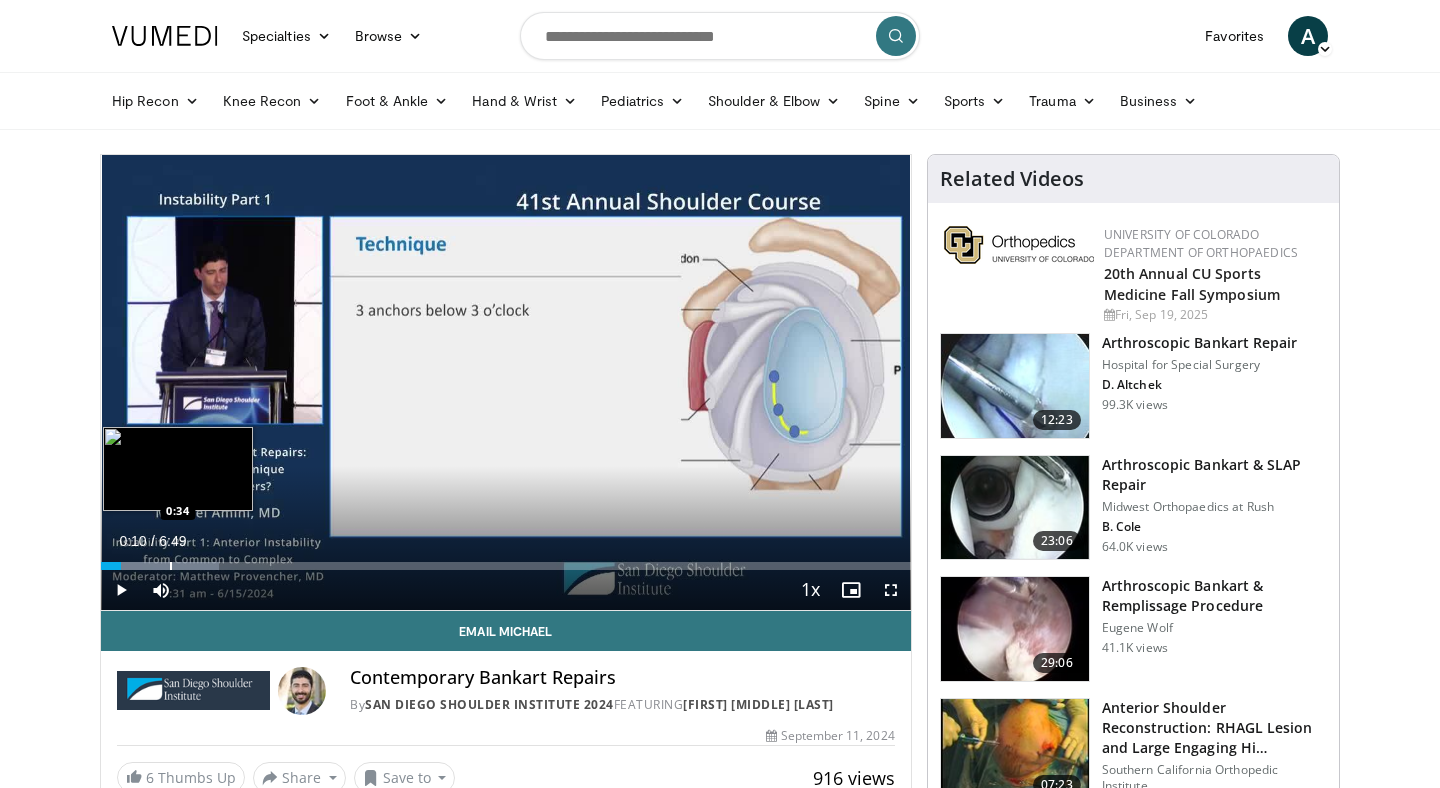 click on "Loaded :  14.54% 0:10 0:34" at bounding box center (506, 560) 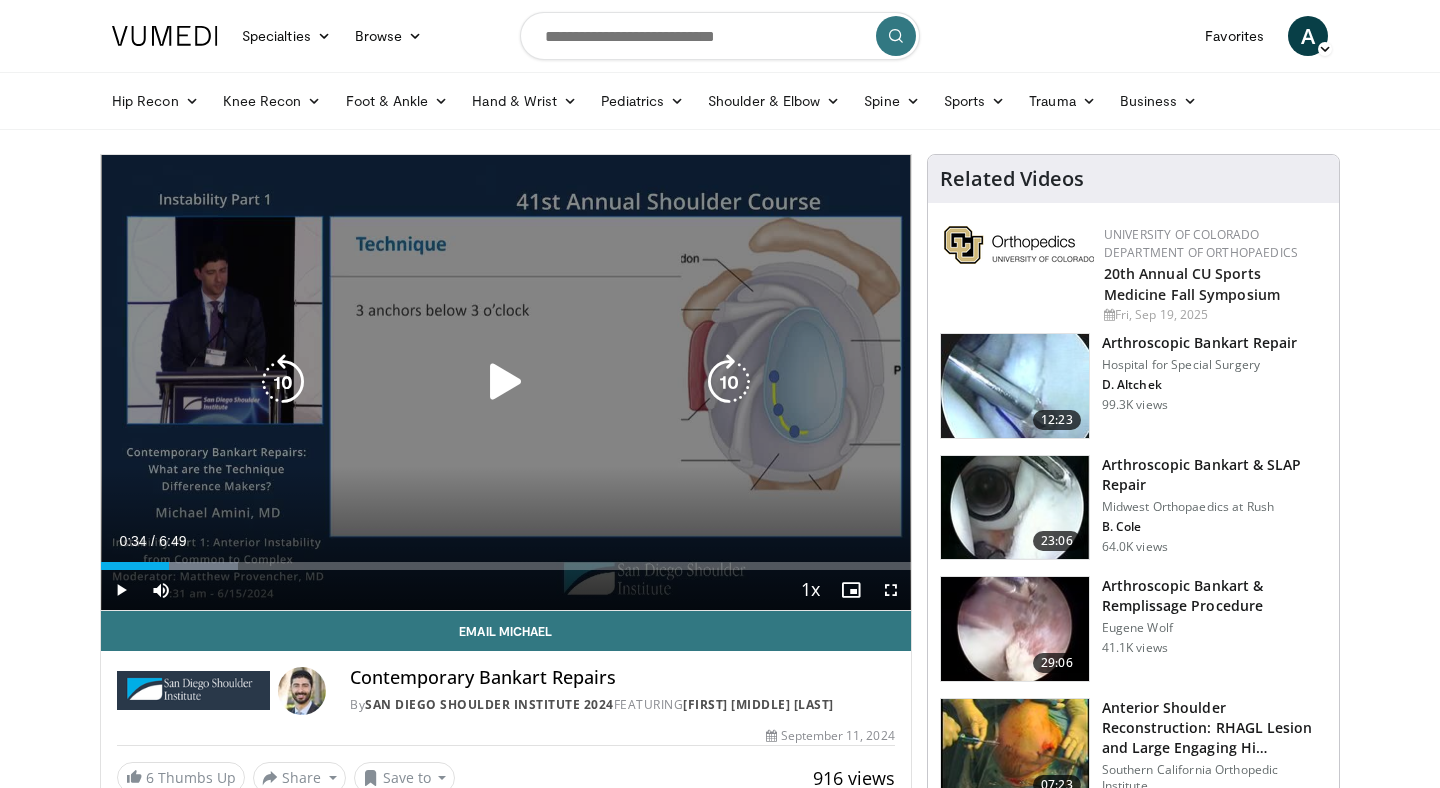 click on "10 seconds
Tap to unmute" at bounding box center (506, 382) 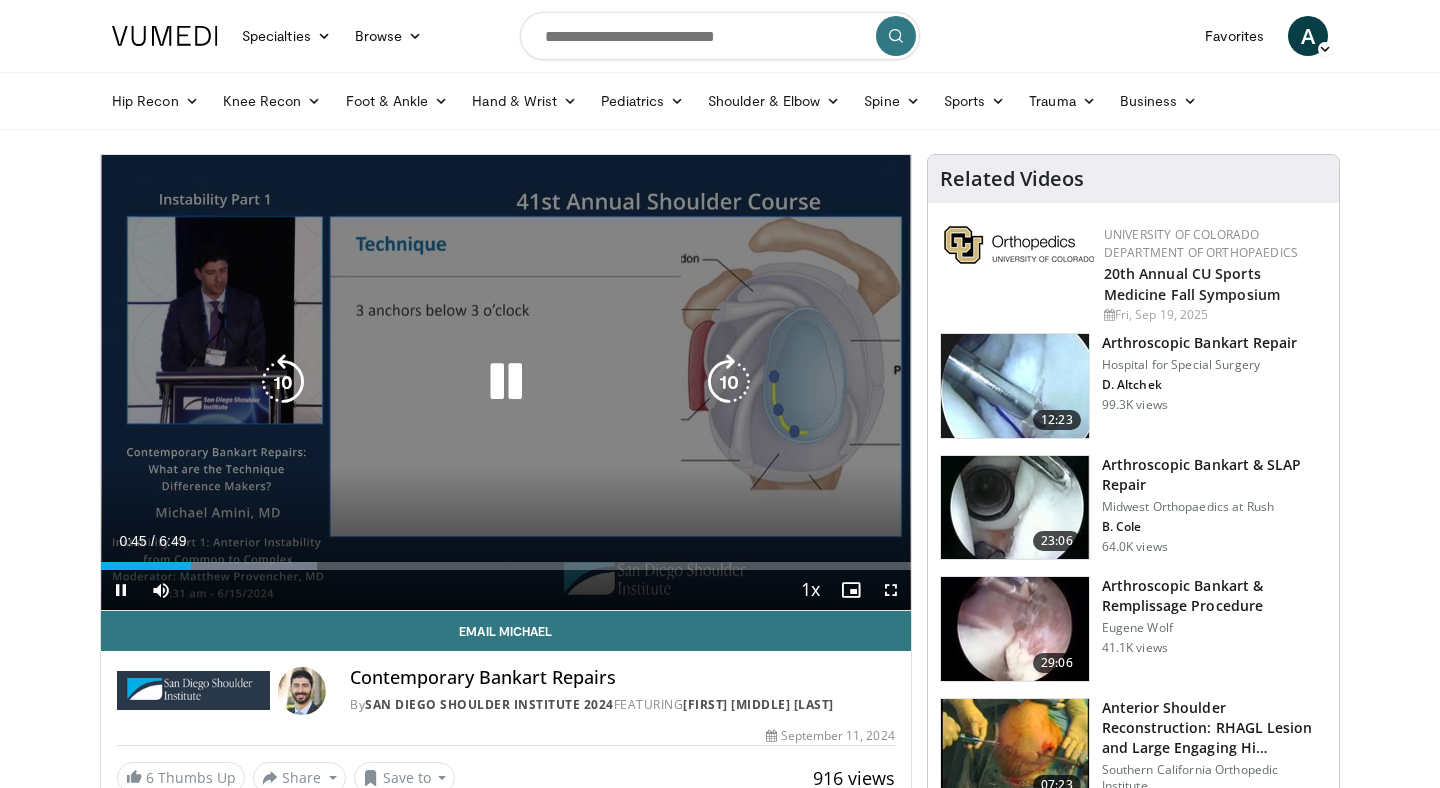 click at bounding box center [506, 382] 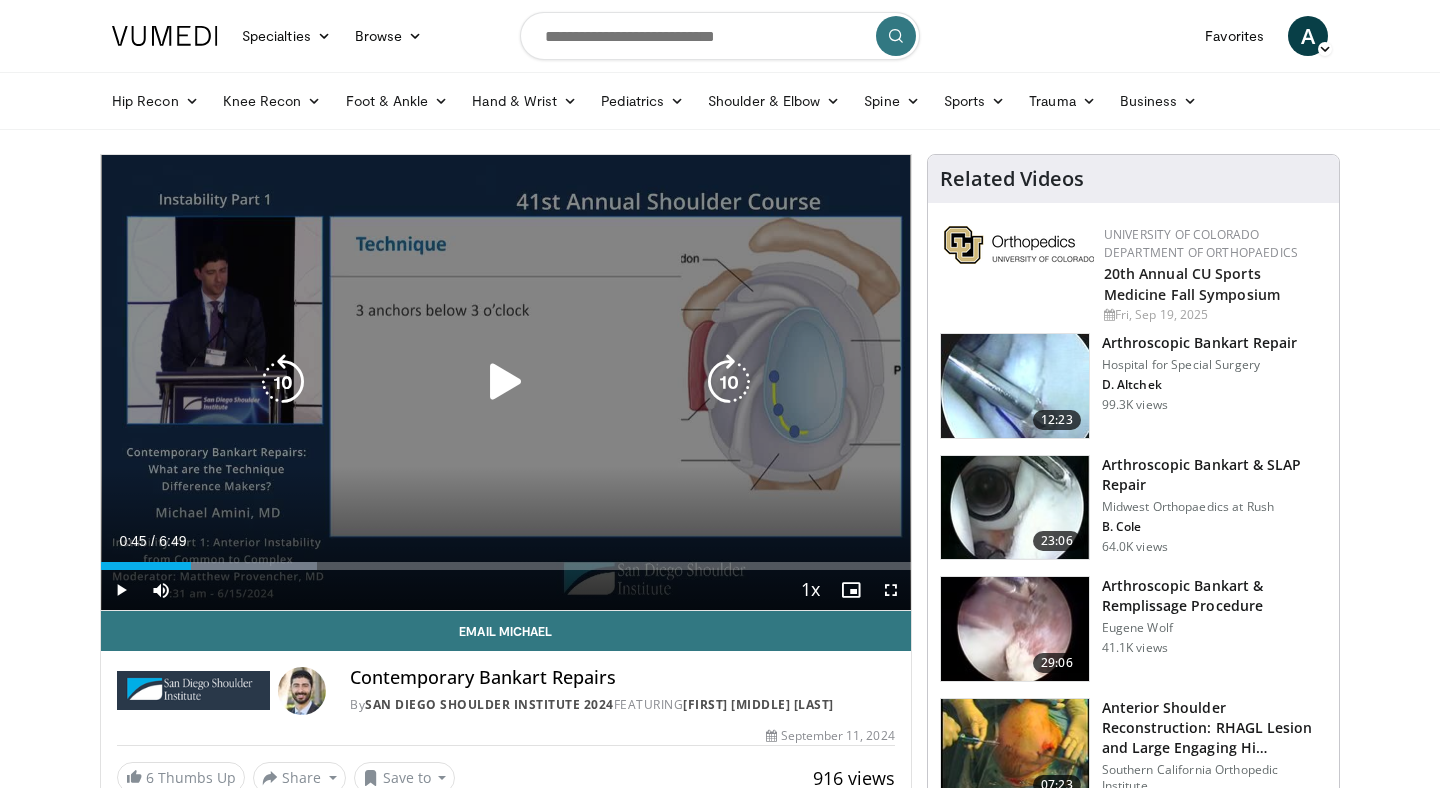 click at bounding box center (506, 382) 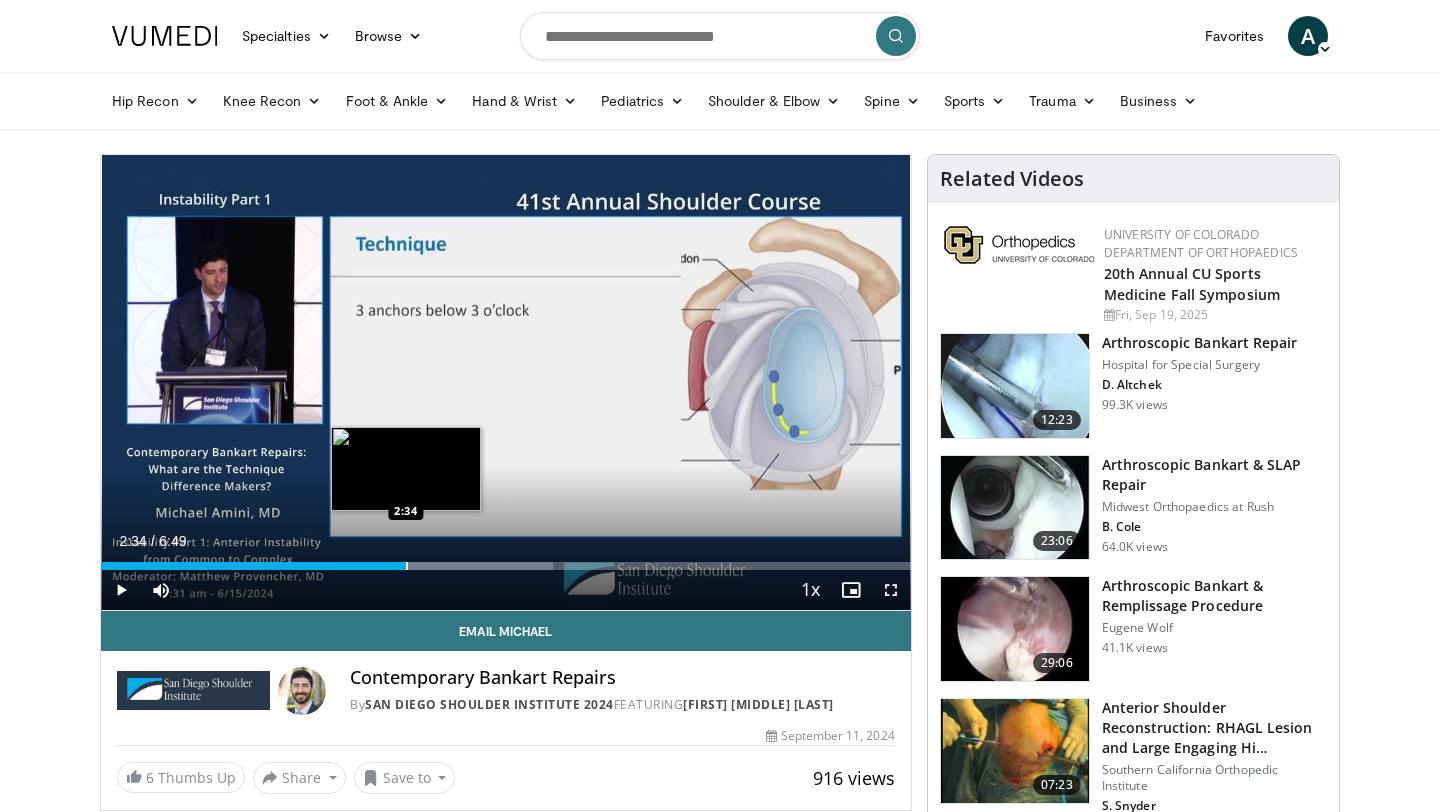 click at bounding box center [407, 566] 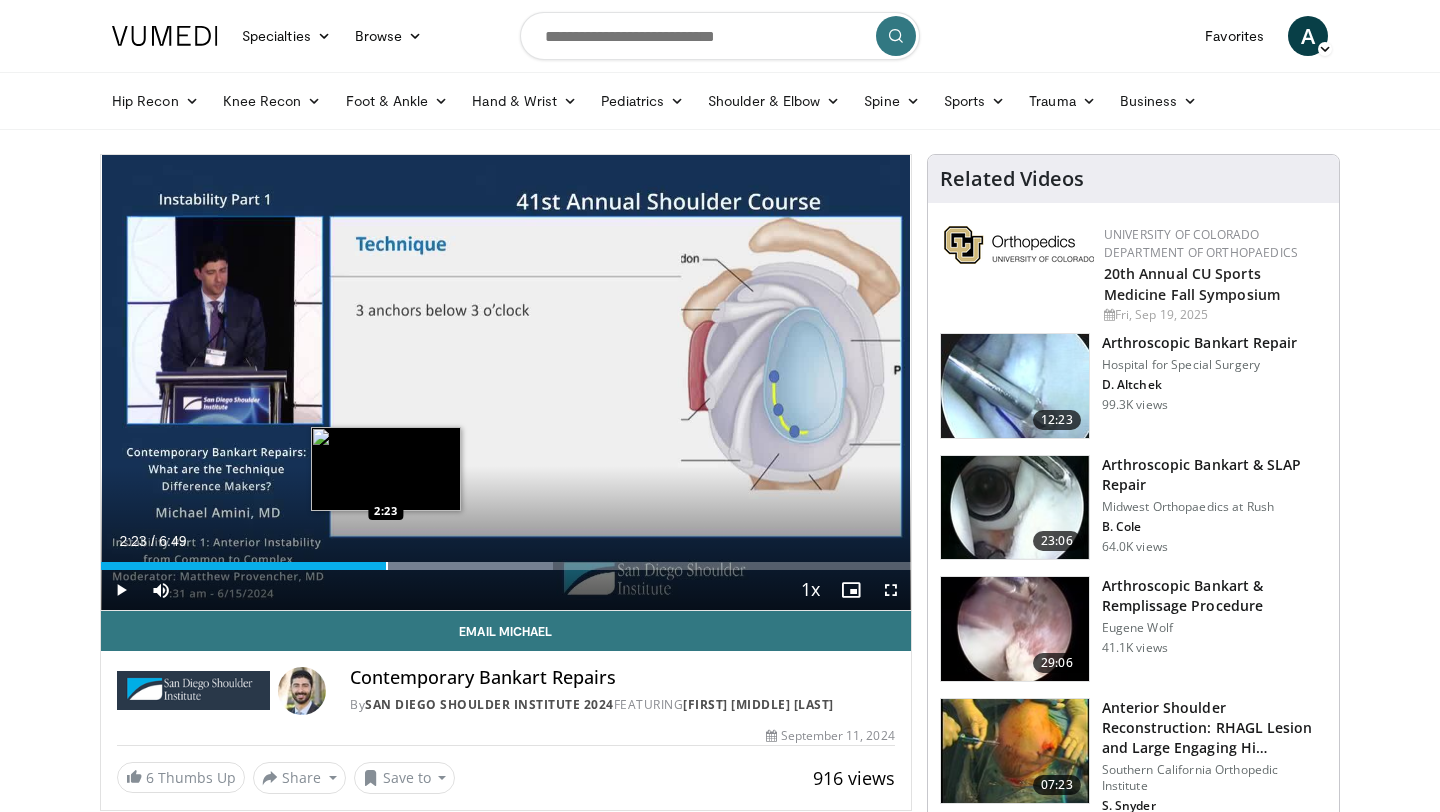click at bounding box center [387, 566] 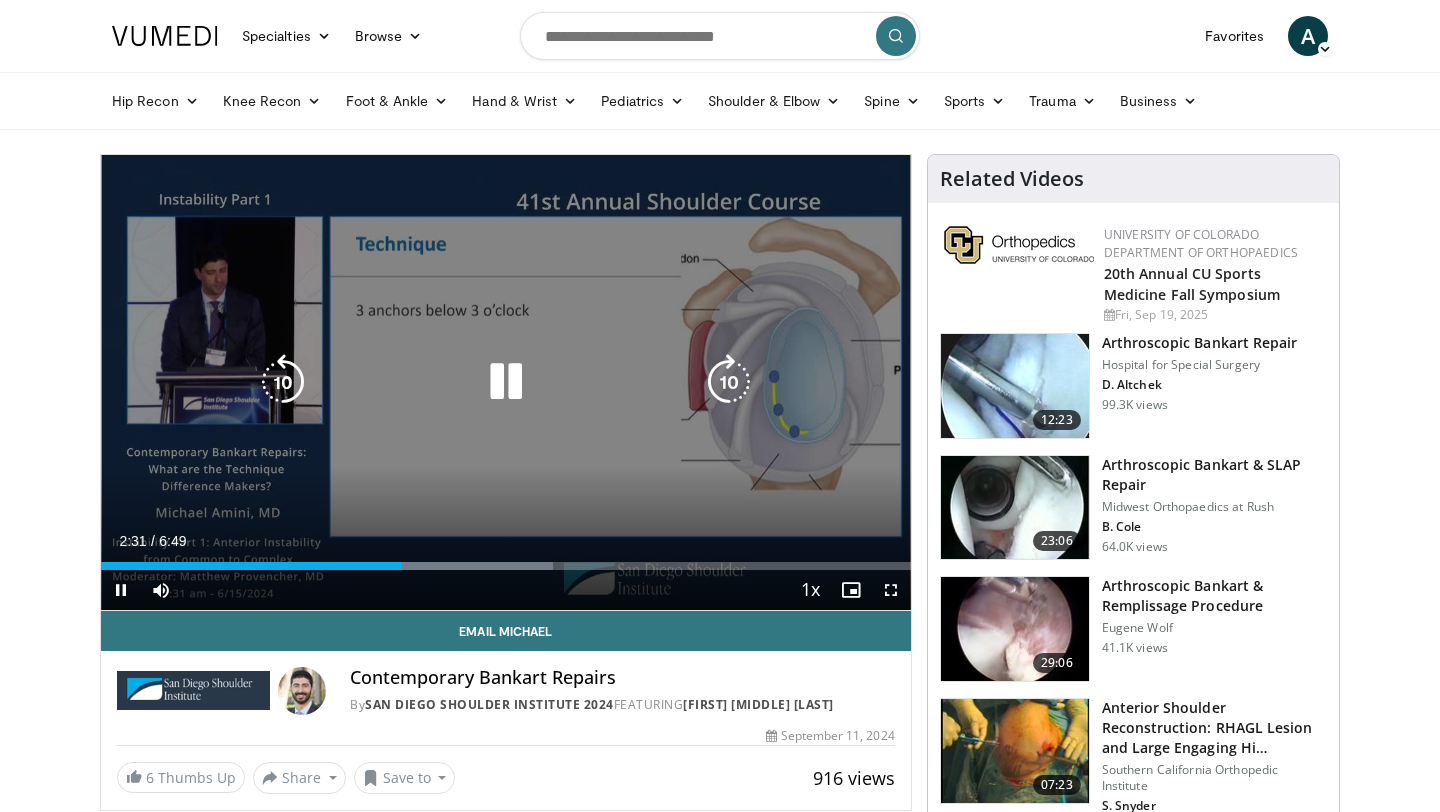 click at bounding box center (506, 382) 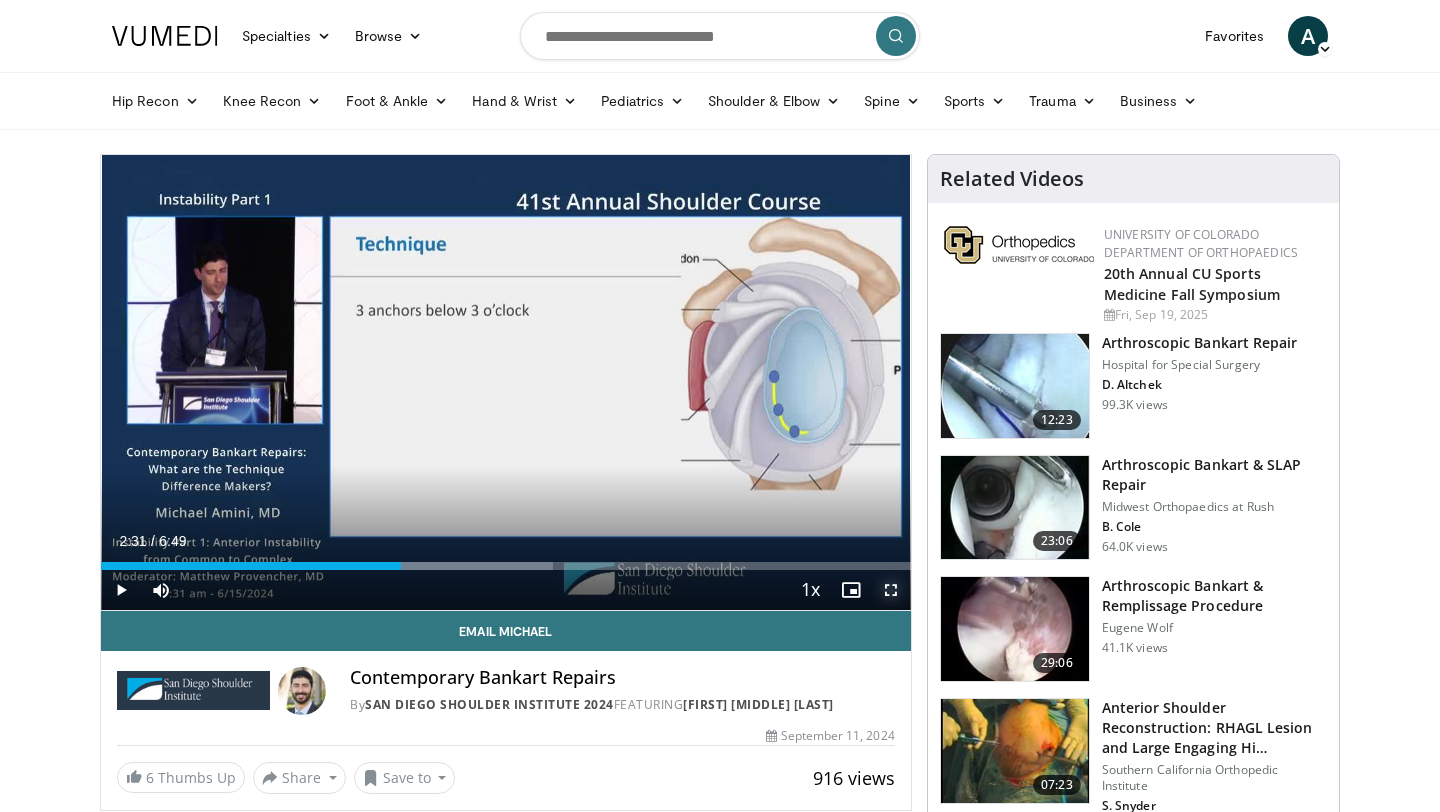 click at bounding box center (891, 590) 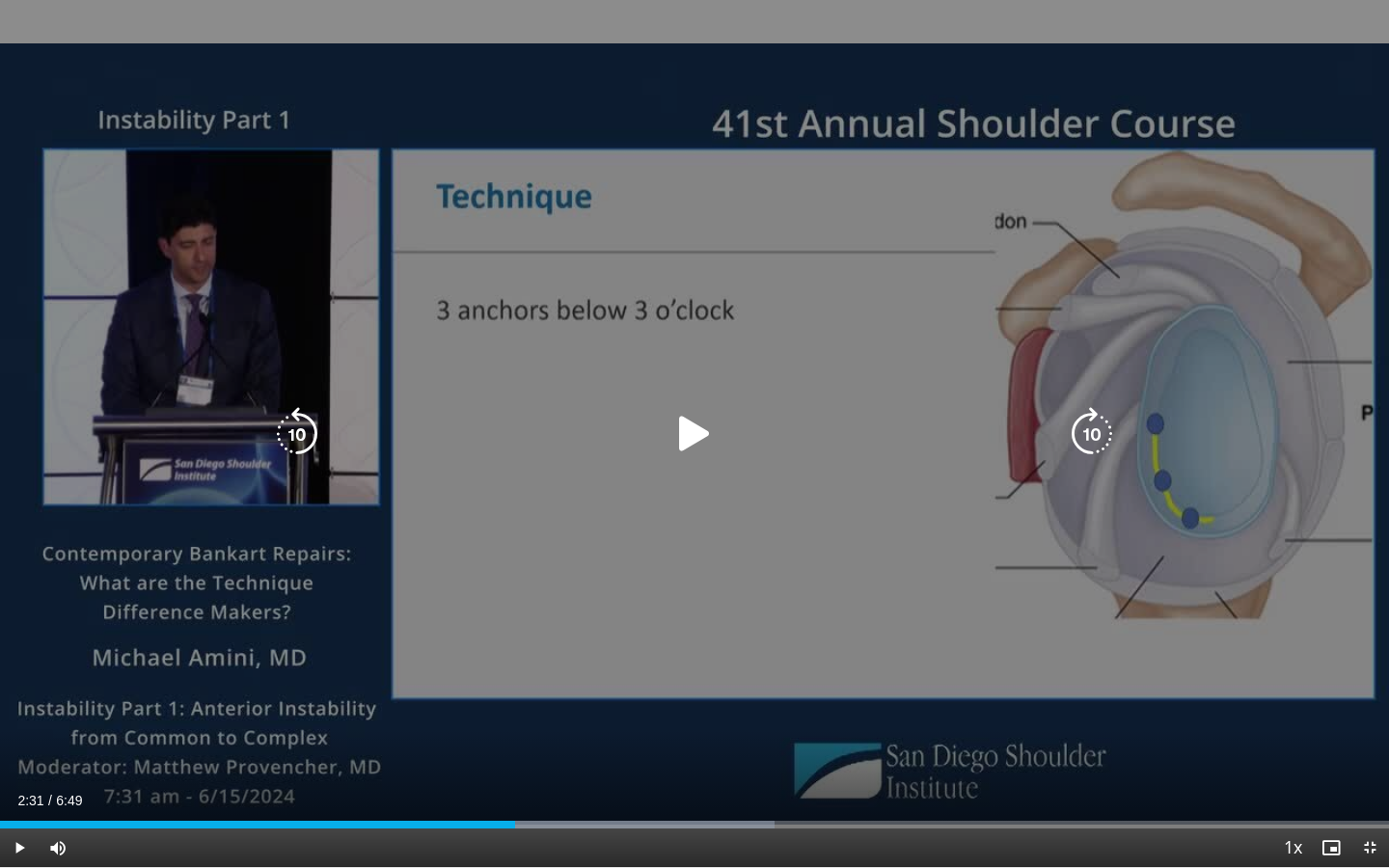 click on "10 seconds
Tap to unmute" at bounding box center [694, 433] 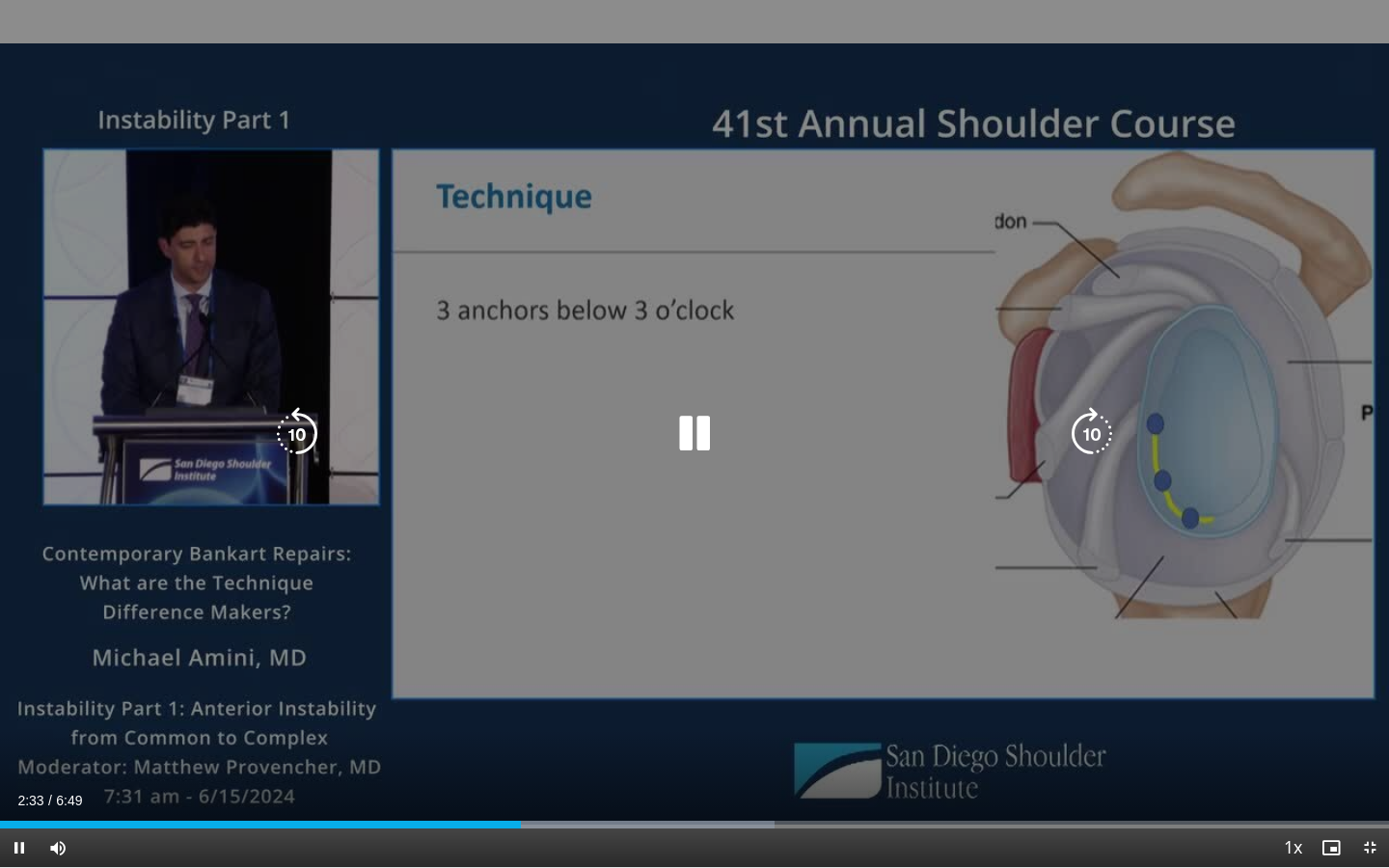 click on "10 seconds
Tap to unmute" at bounding box center (694, 433) 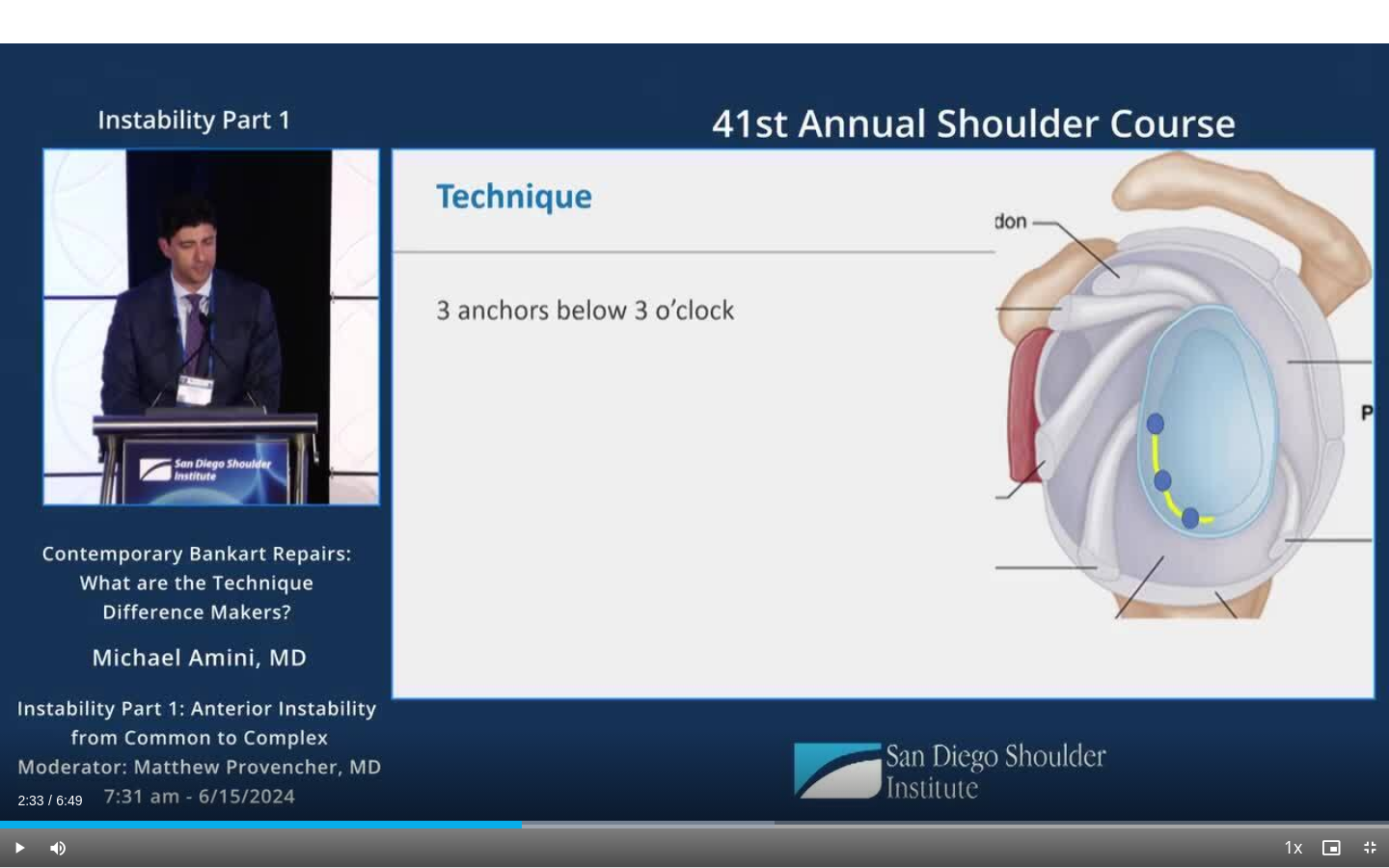 click on "10 seconds
Tap to unmute" at bounding box center (694, 433) 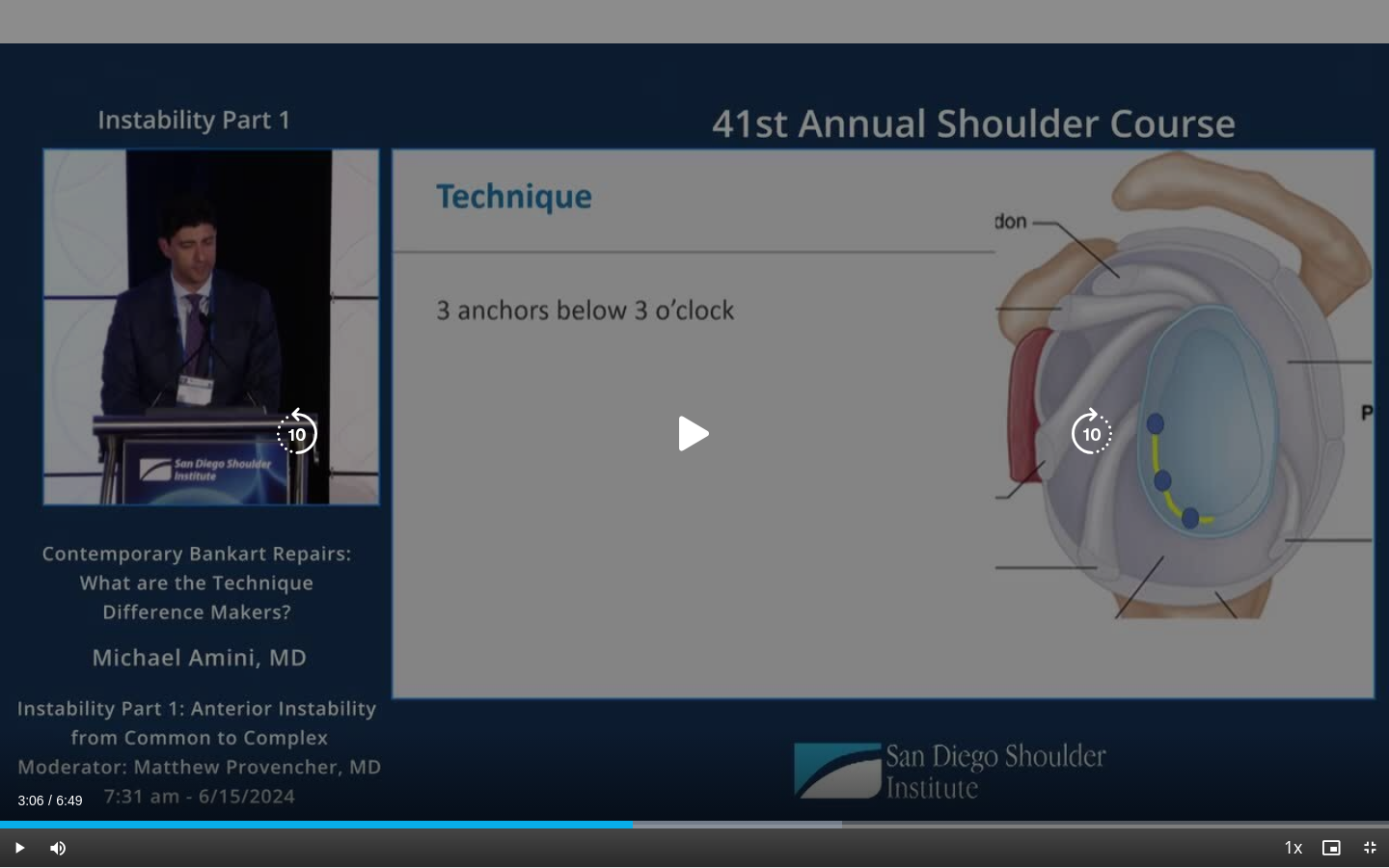 click at bounding box center (694, 434) 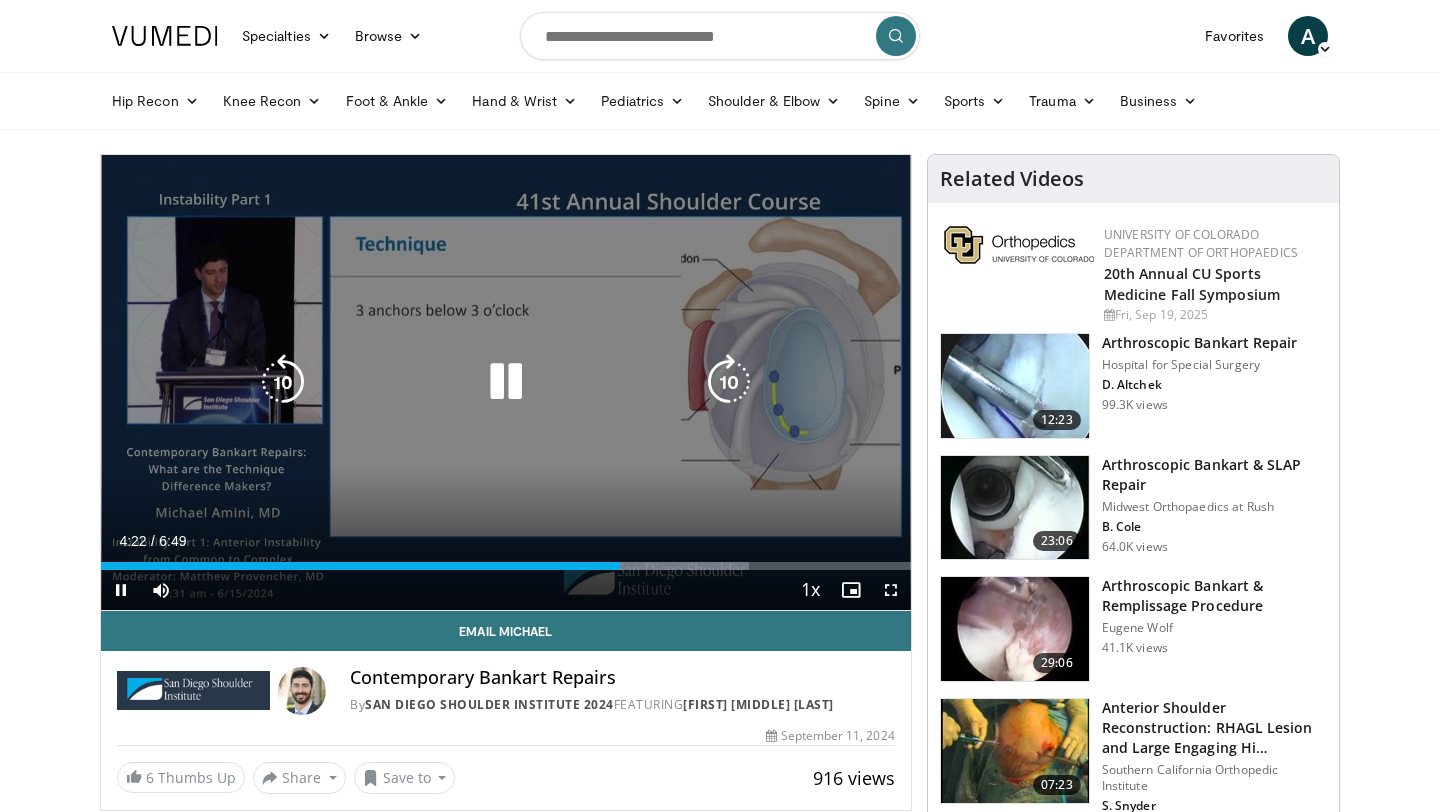 click at bounding box center [506, 382] 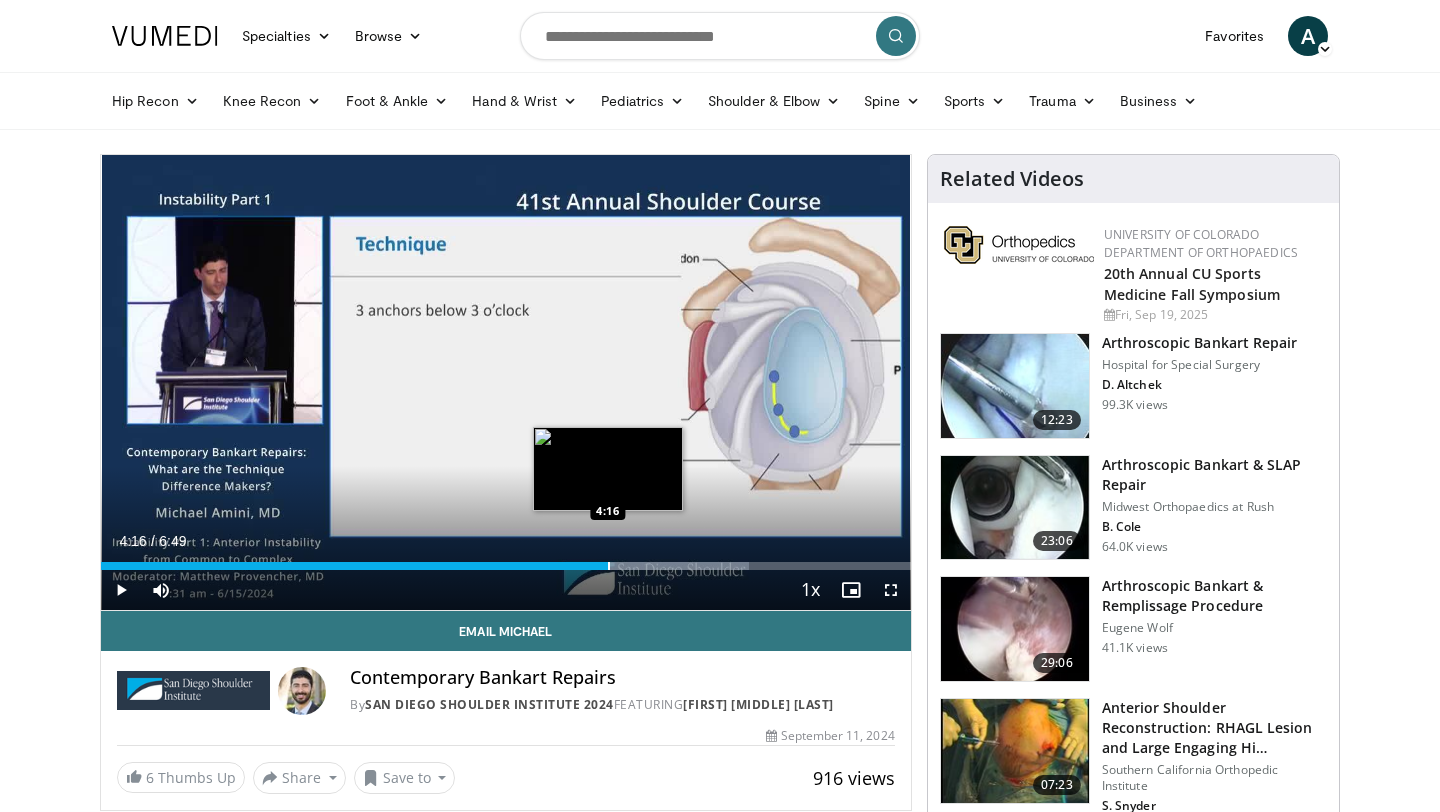 click at bounding box center [609, 566] 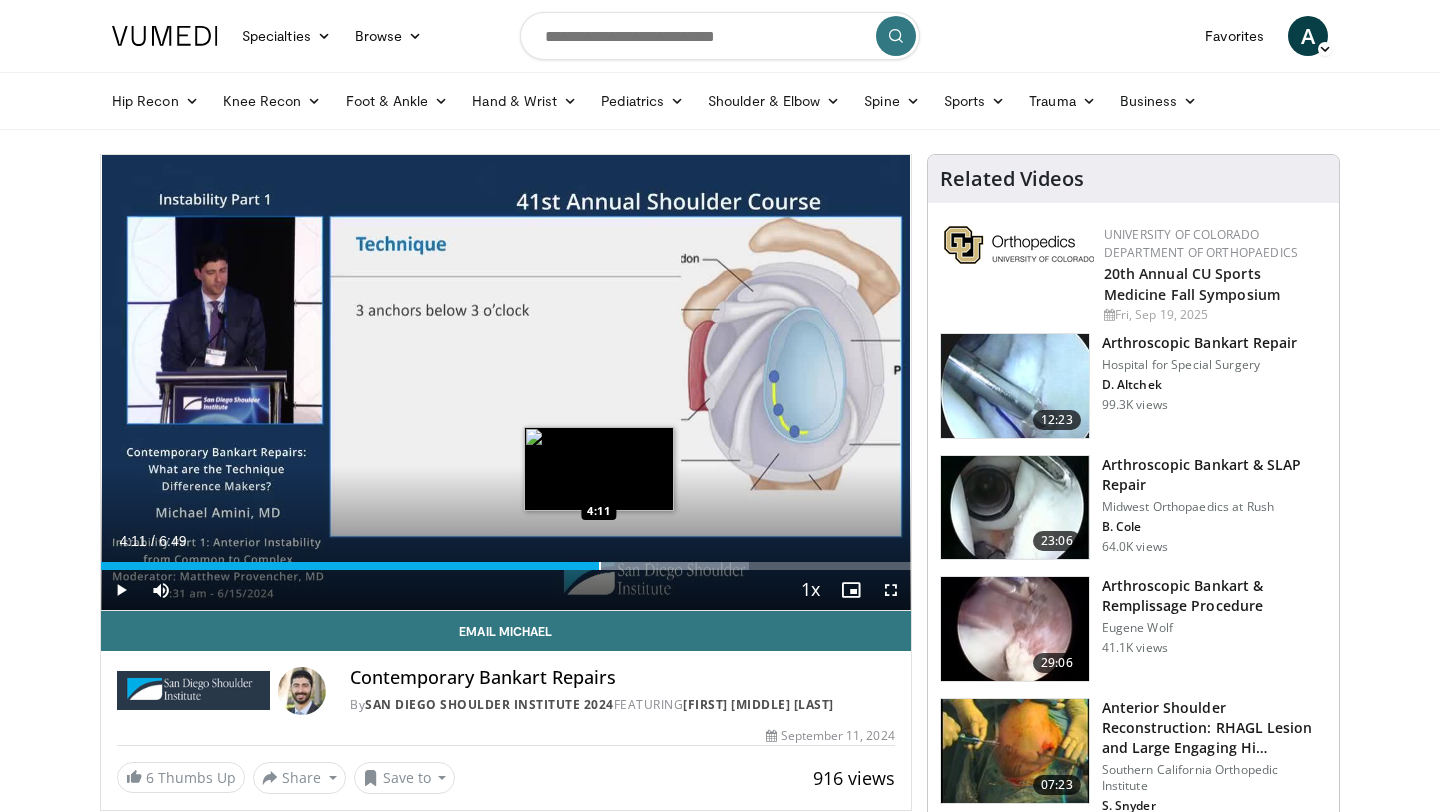 click on "Loaded :  80.02% 4:11 4:11" at bounding box center (506, 560) 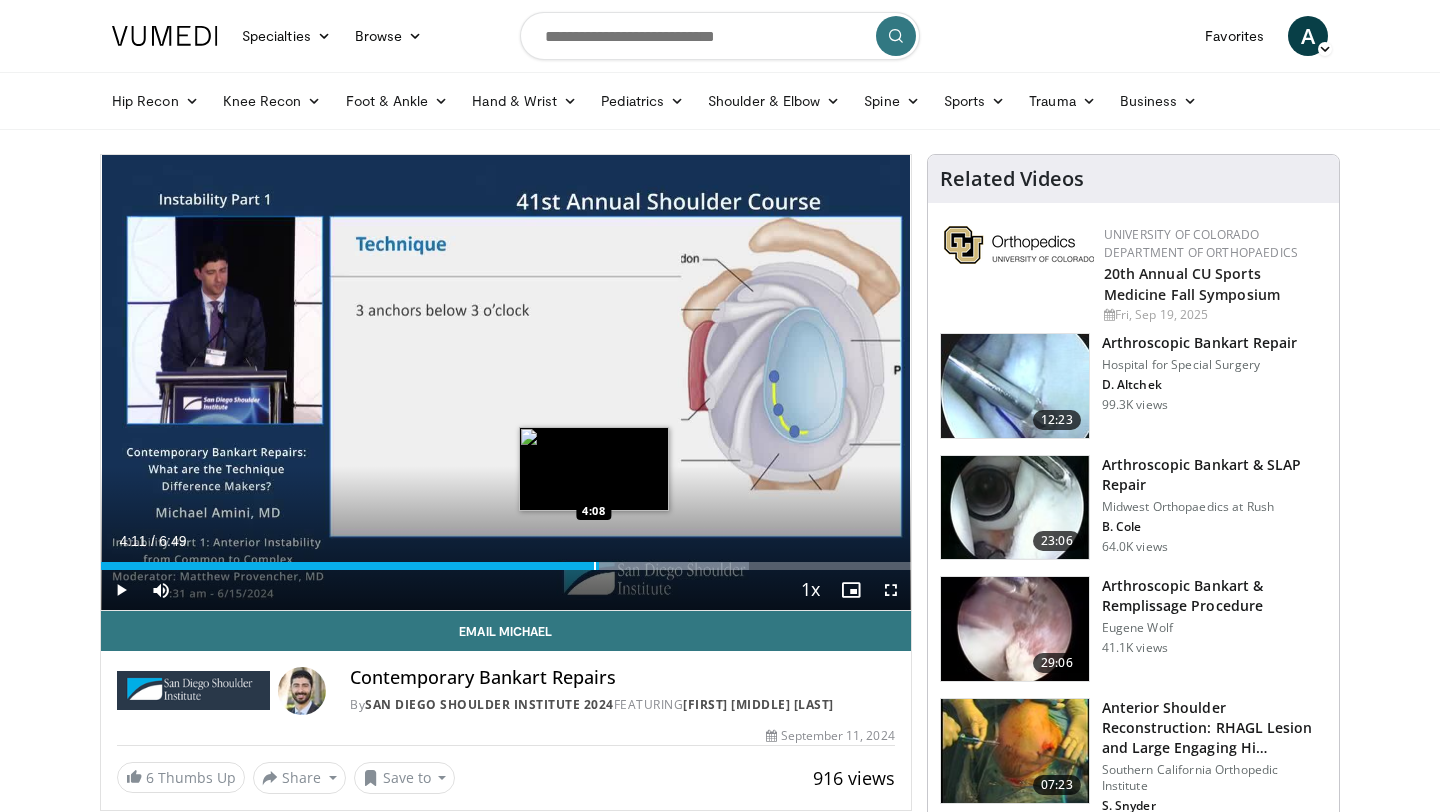 click at bounding box center [595, 566] 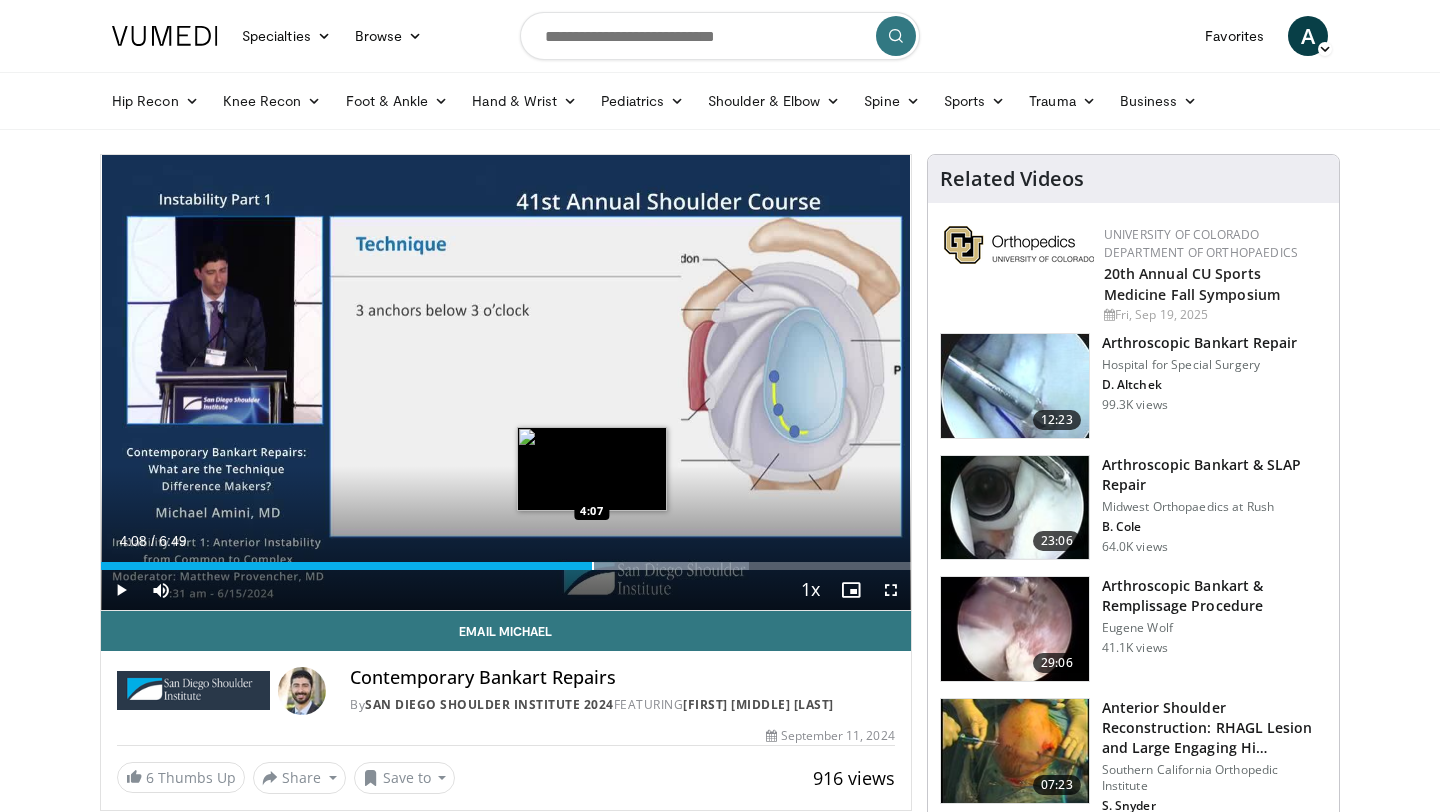 click at bounding box center (593, 566) 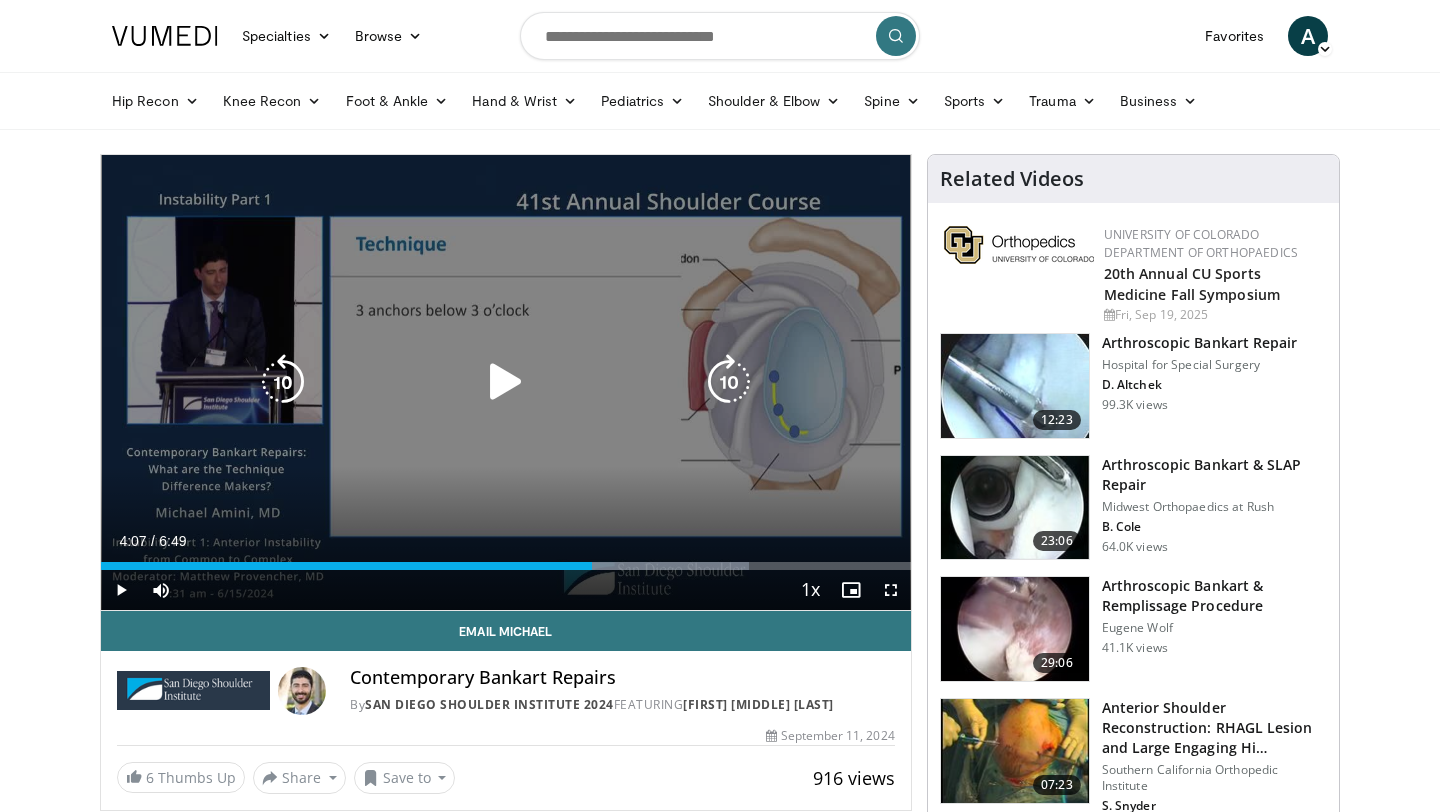 click on "10 seconds
Tap to unmute" at bounding box center (506, 382) 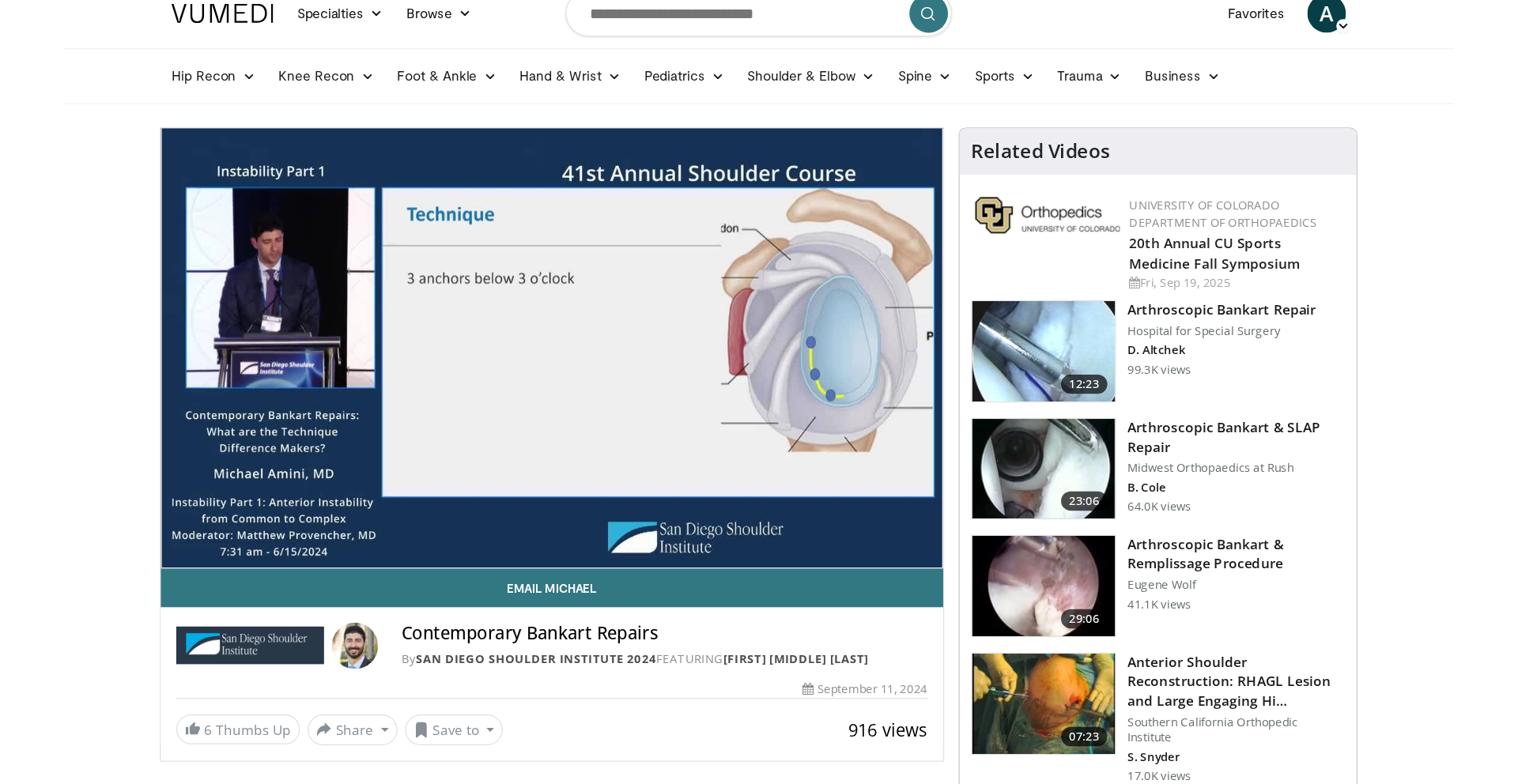 scroll, scrollTop: 0, scrollLeft: 0, axis: both 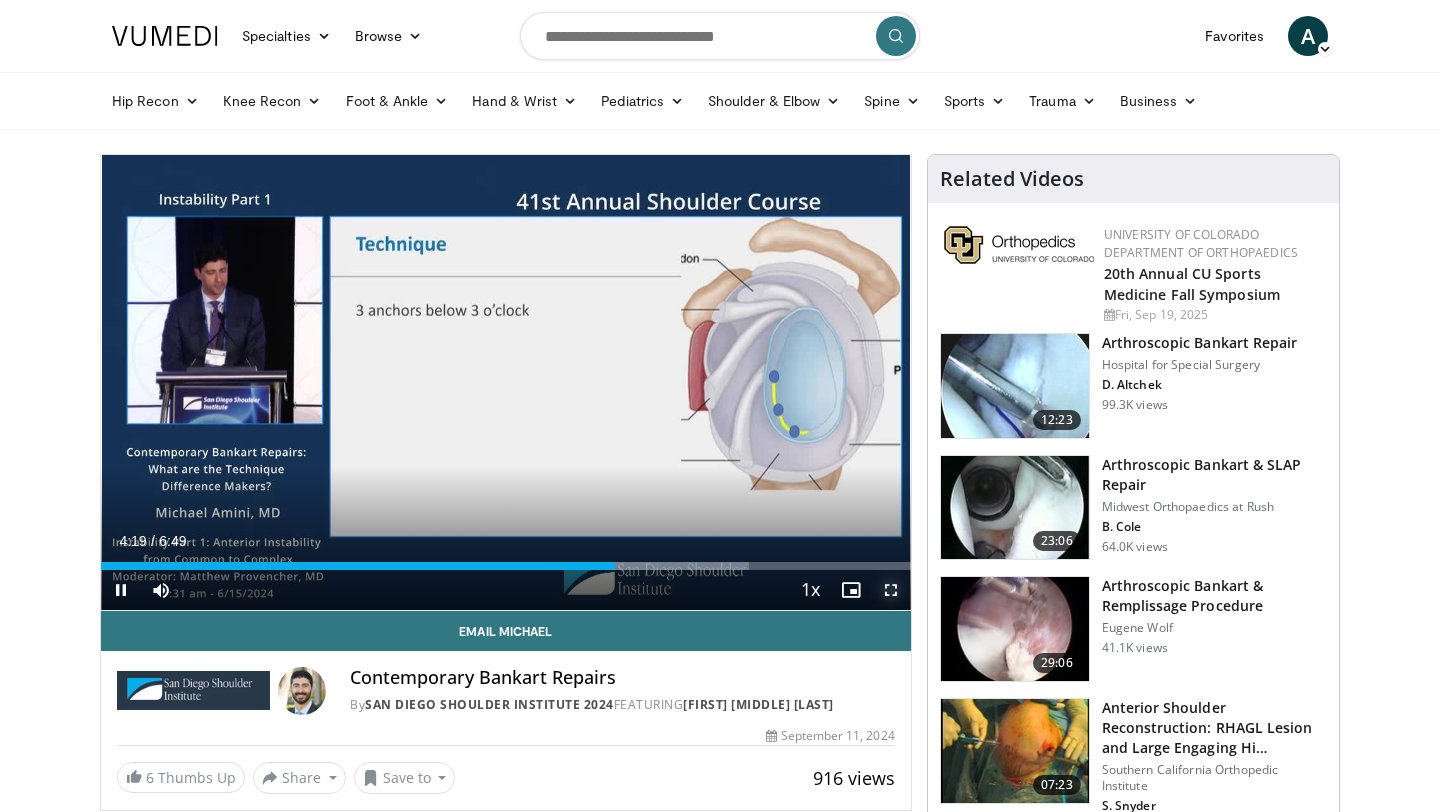 click at bounding box center [891, 590] 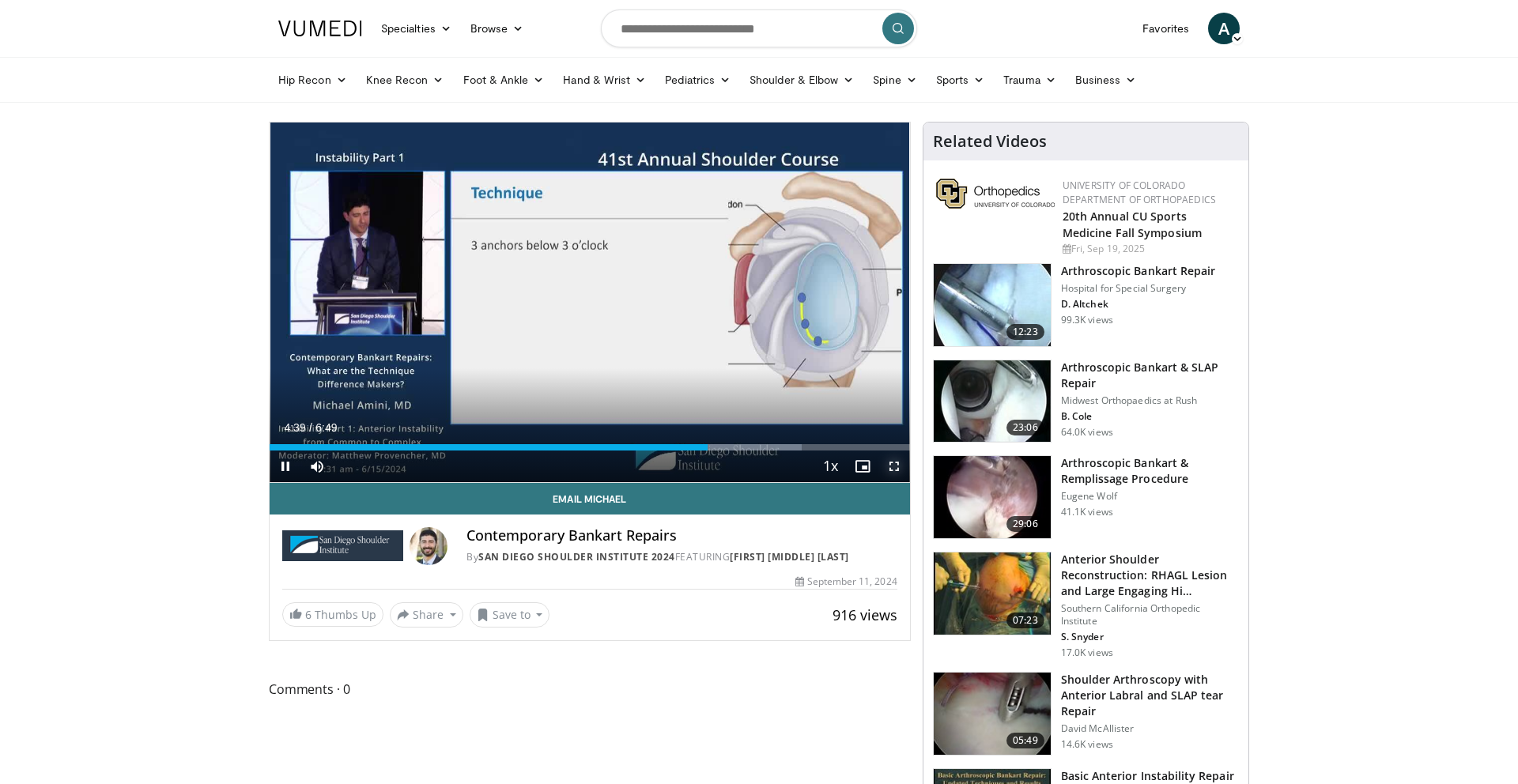 click at bounding box center [894, 466] 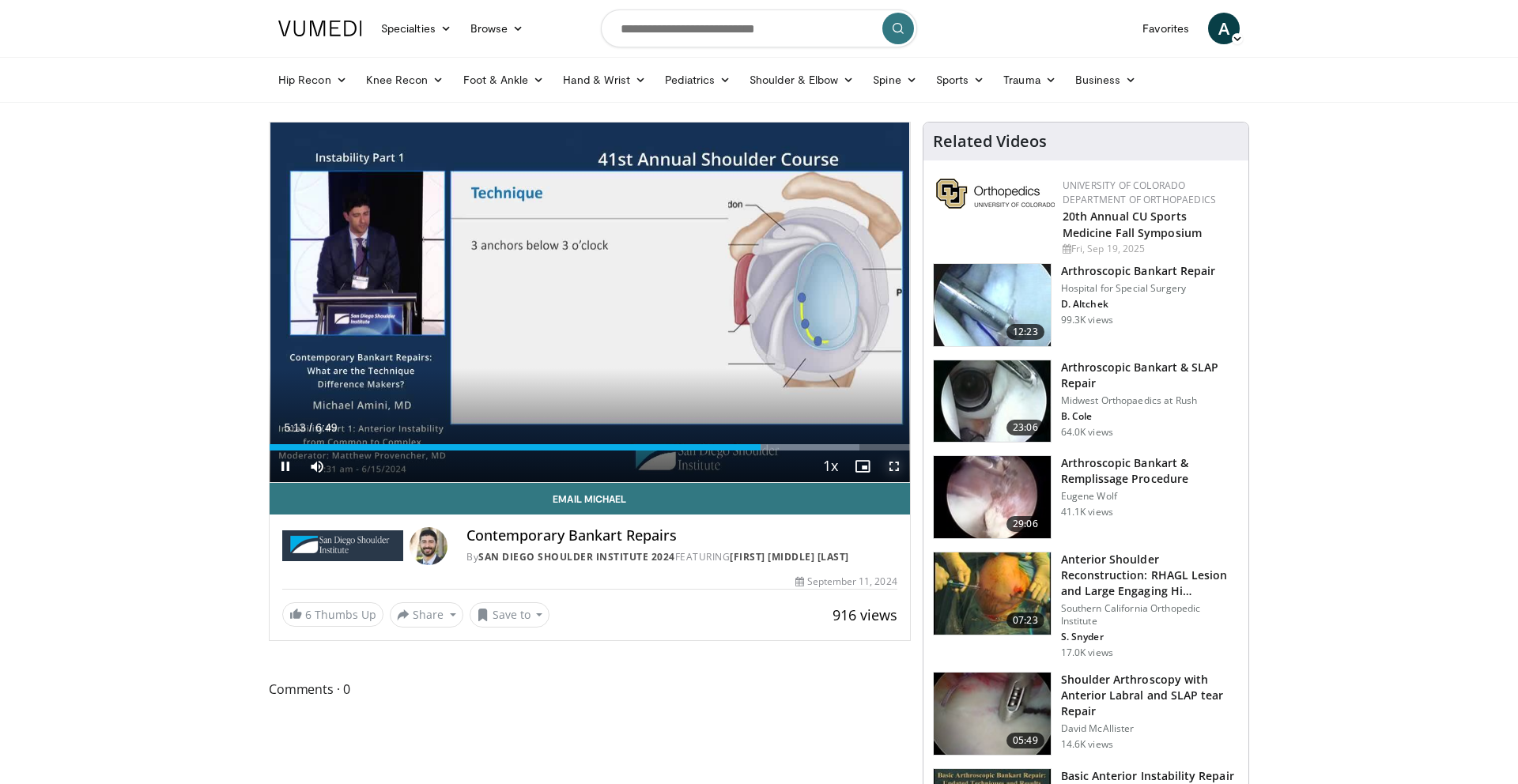 click at bounding box center (894, 466) 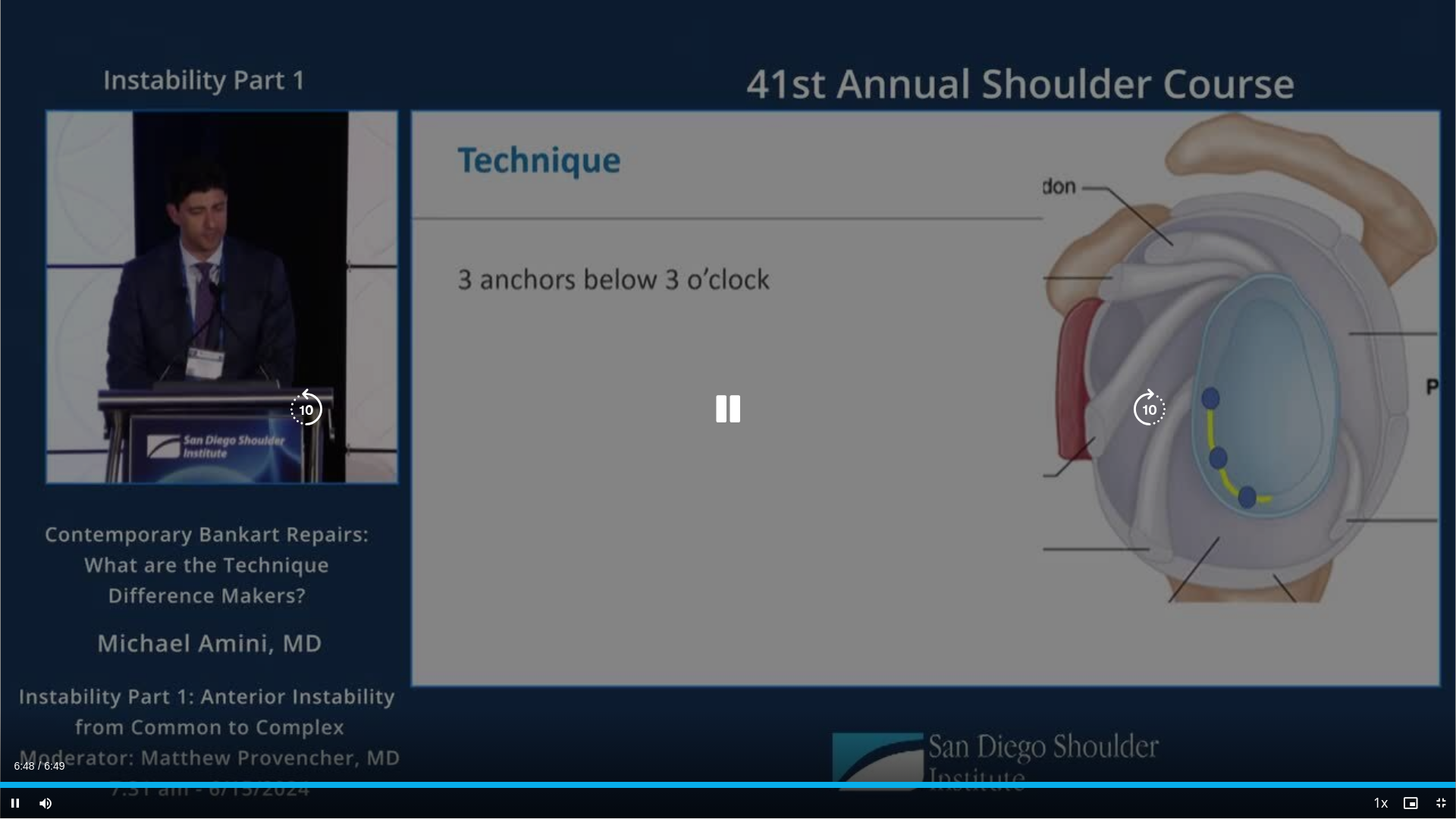 click at bounding box center [728, 410] 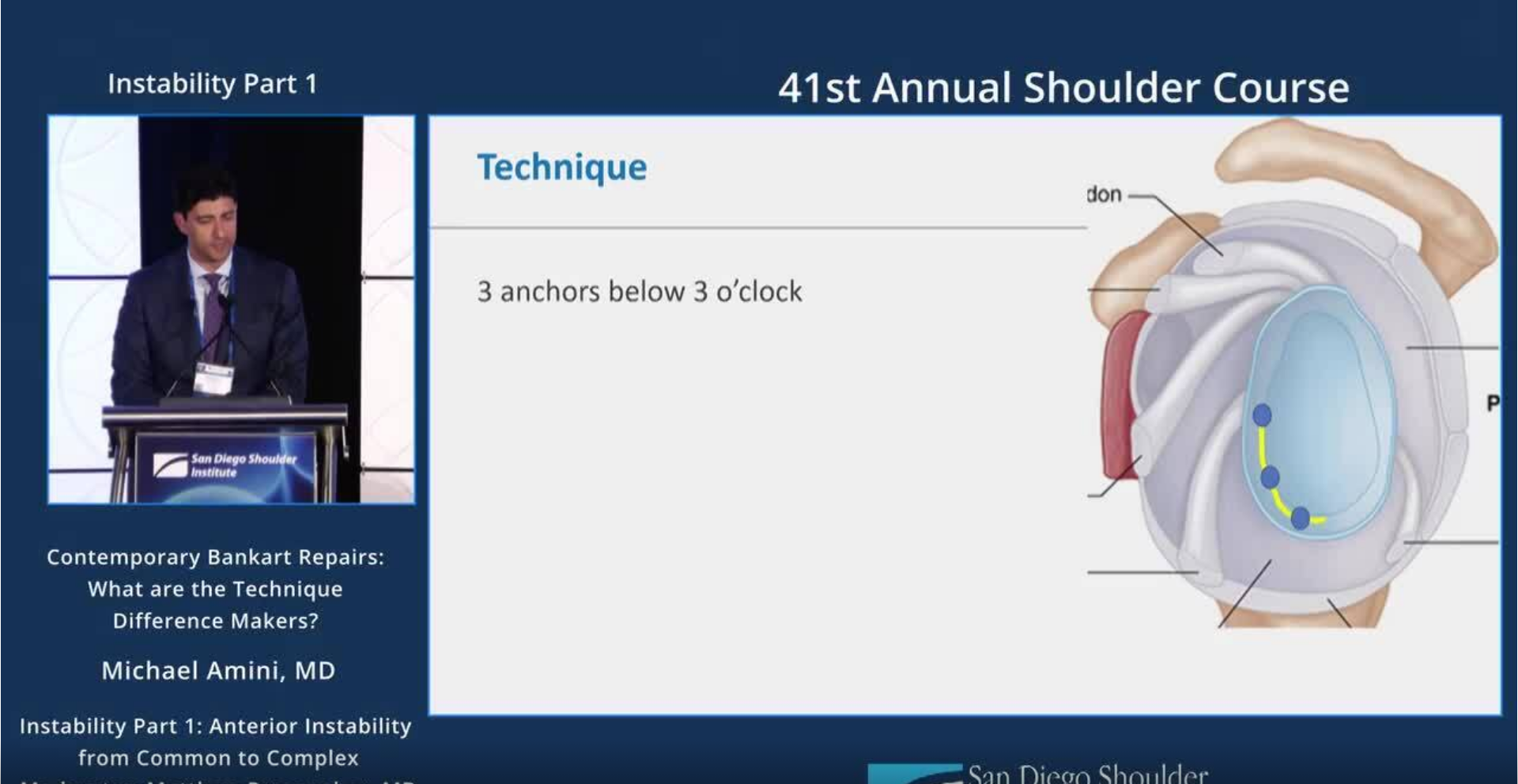 scroll, scrollTop: 121, scrollLeft: 0, axis: vertical 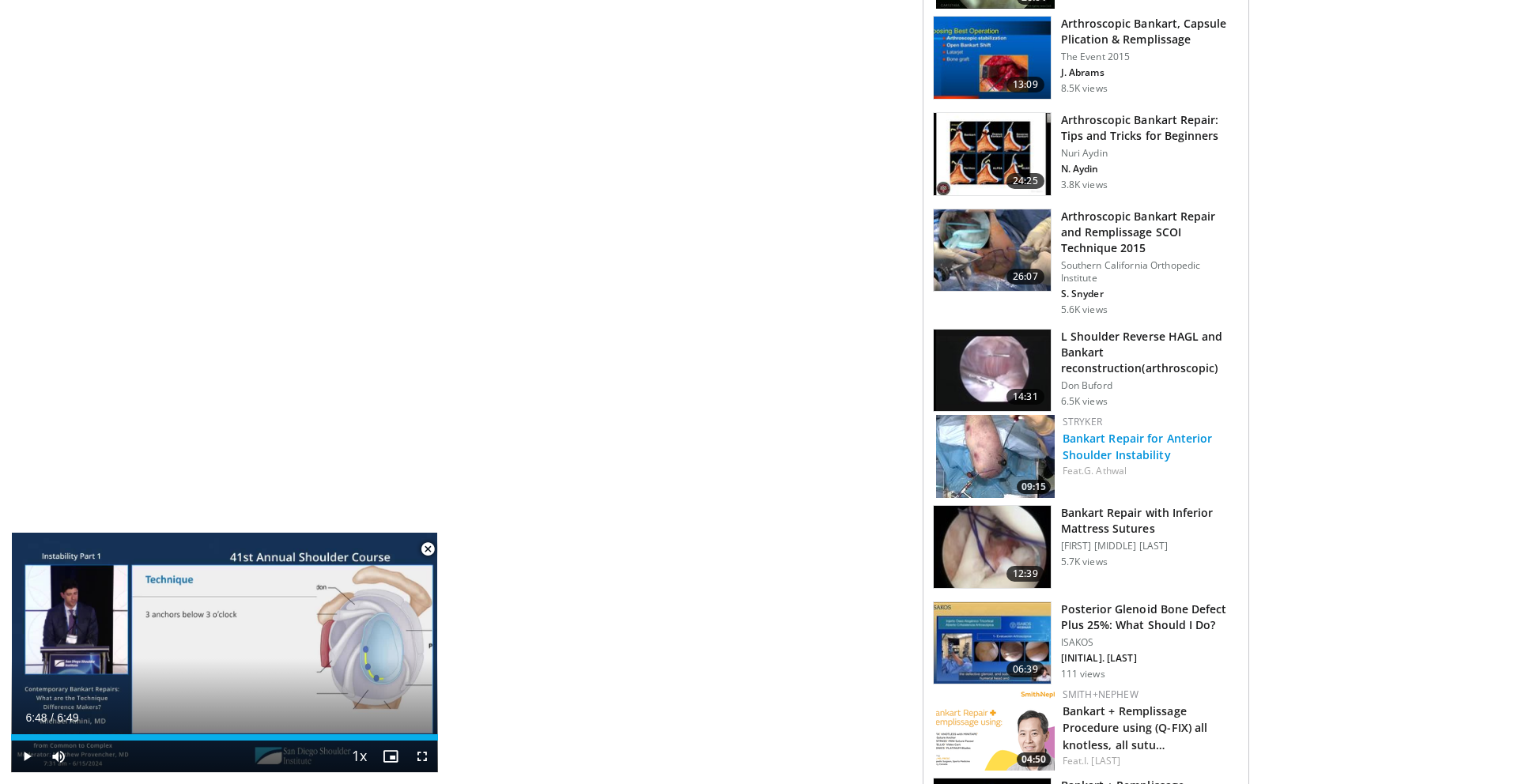 click on "Bankart Repair for Anterior Shoulder Instability" at bounding box center [1138, 447] 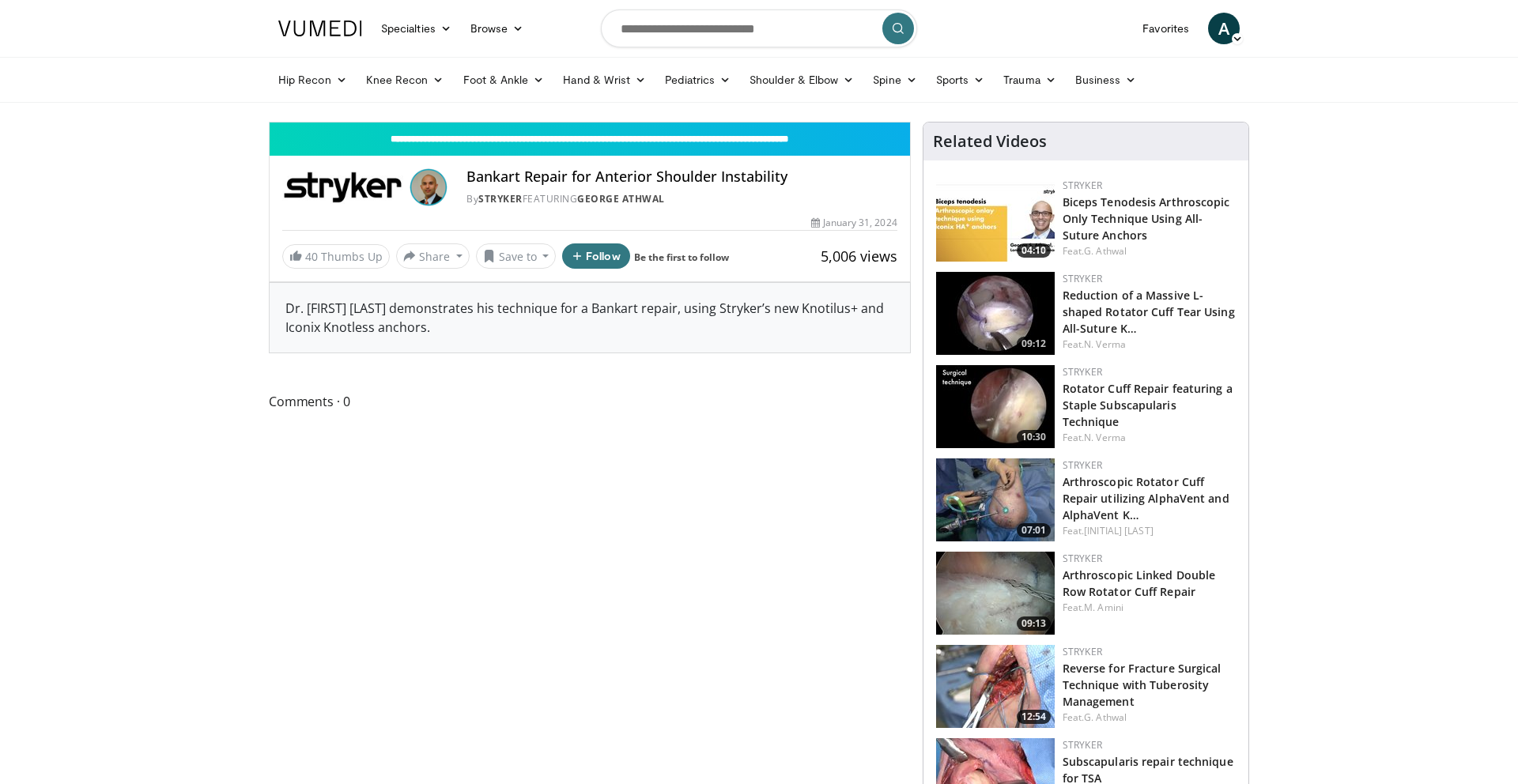 scroll, scrollTop: 0, scrollLeft: 0, axis: both 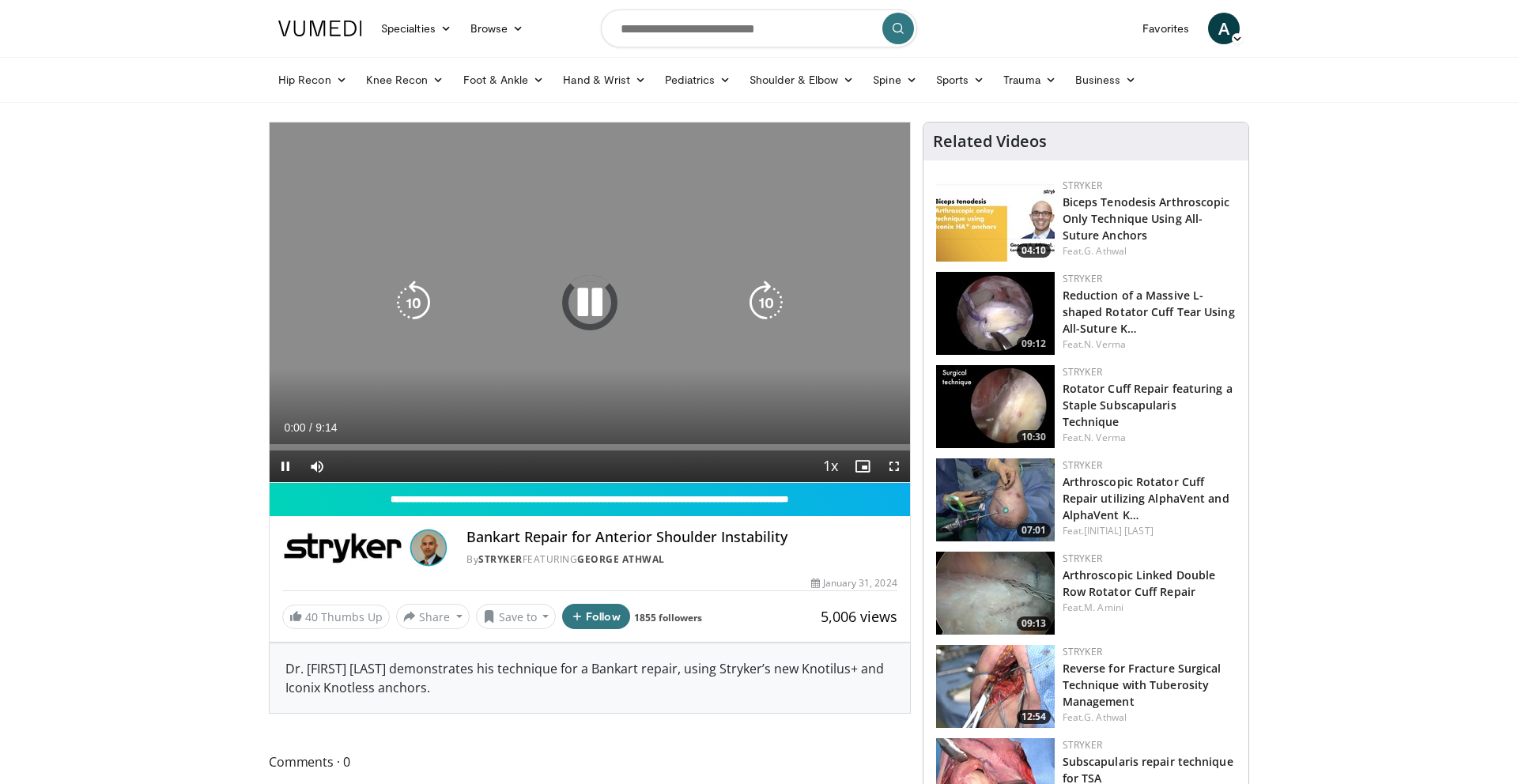 click at bounding box center (590, 303) 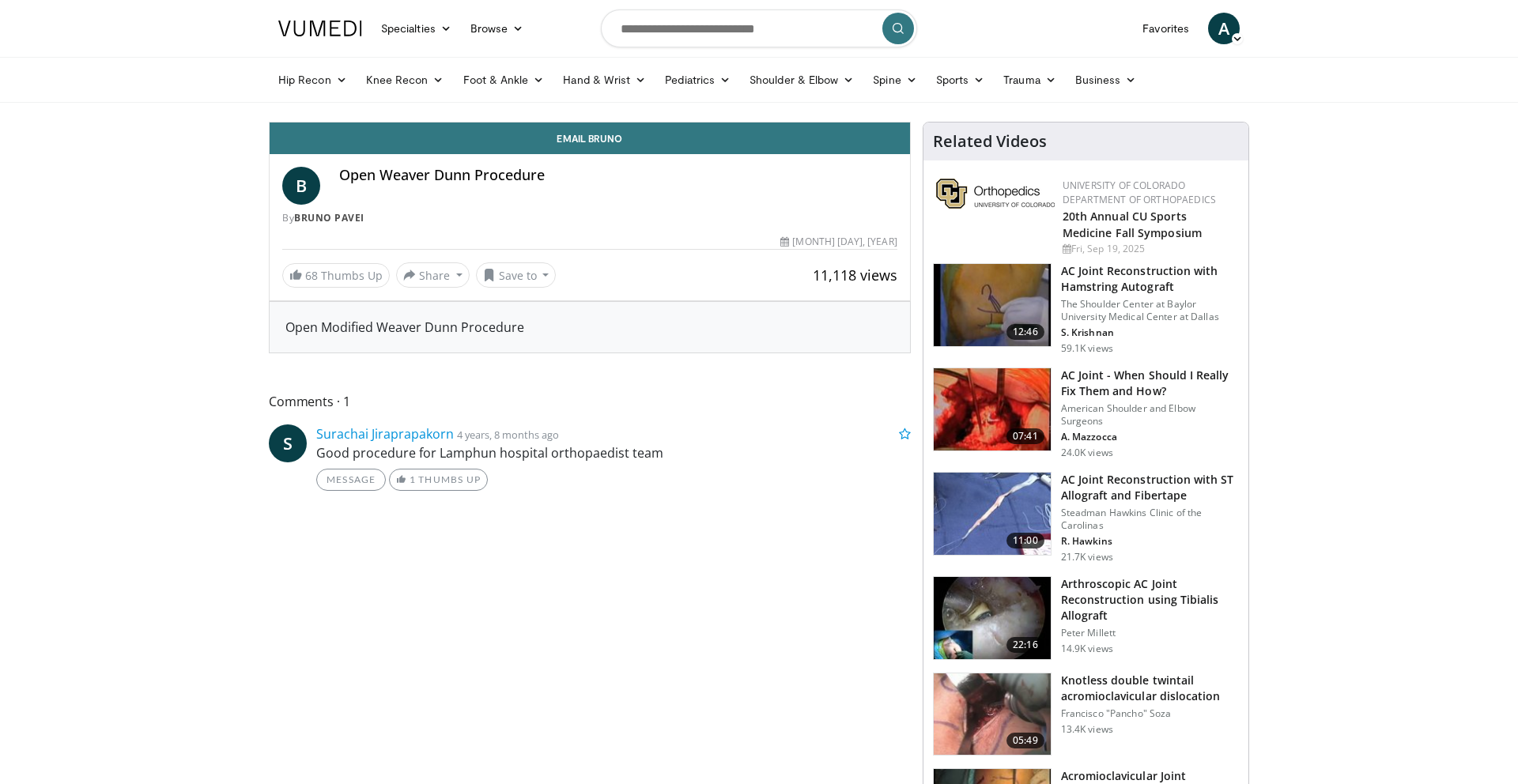 scroll, scrollTop: 0, scrollLeft: 0, axis: both 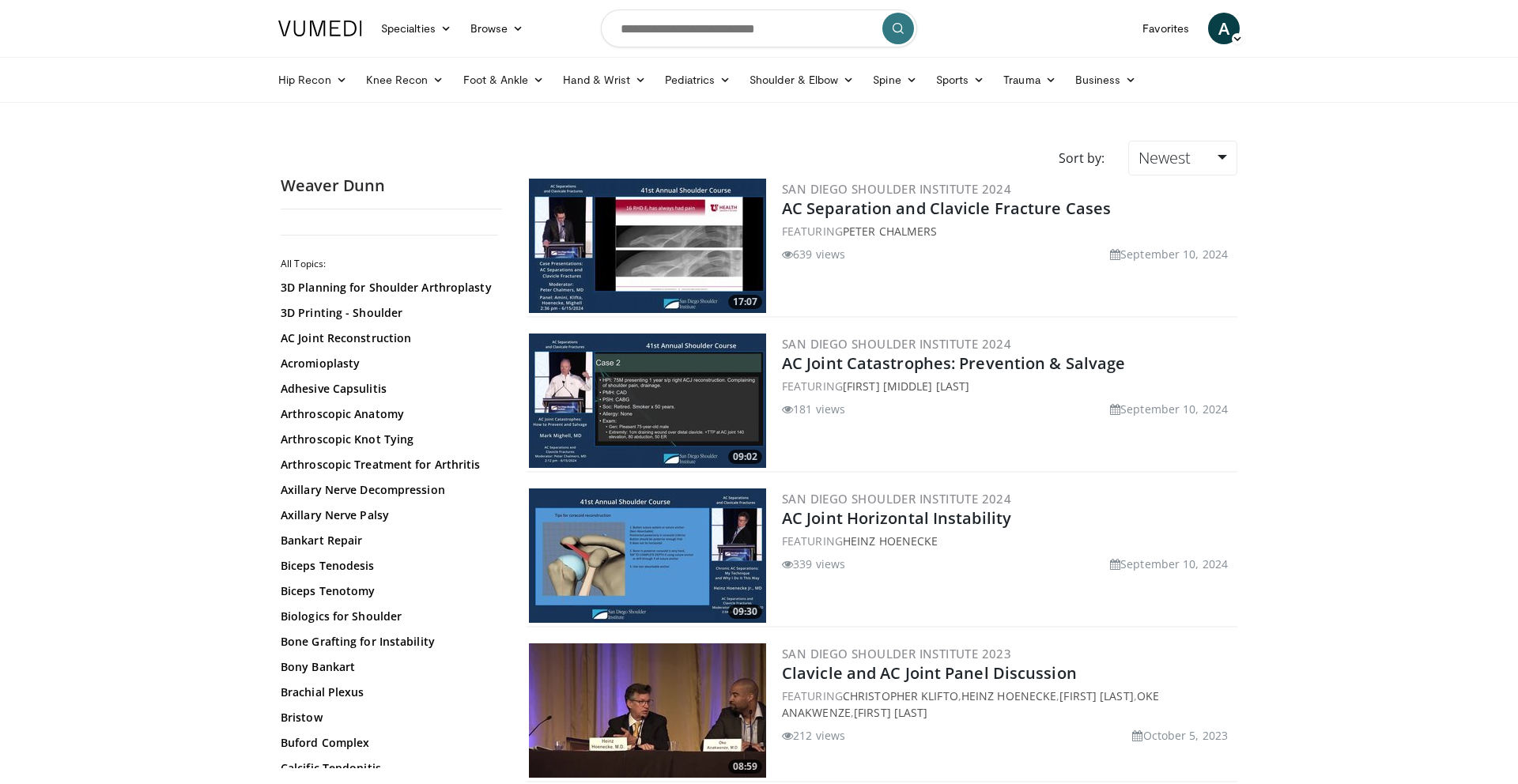 click on "181 views
[MONTH] [DAY], [YEAR]" at bounding box center [1008, 409] 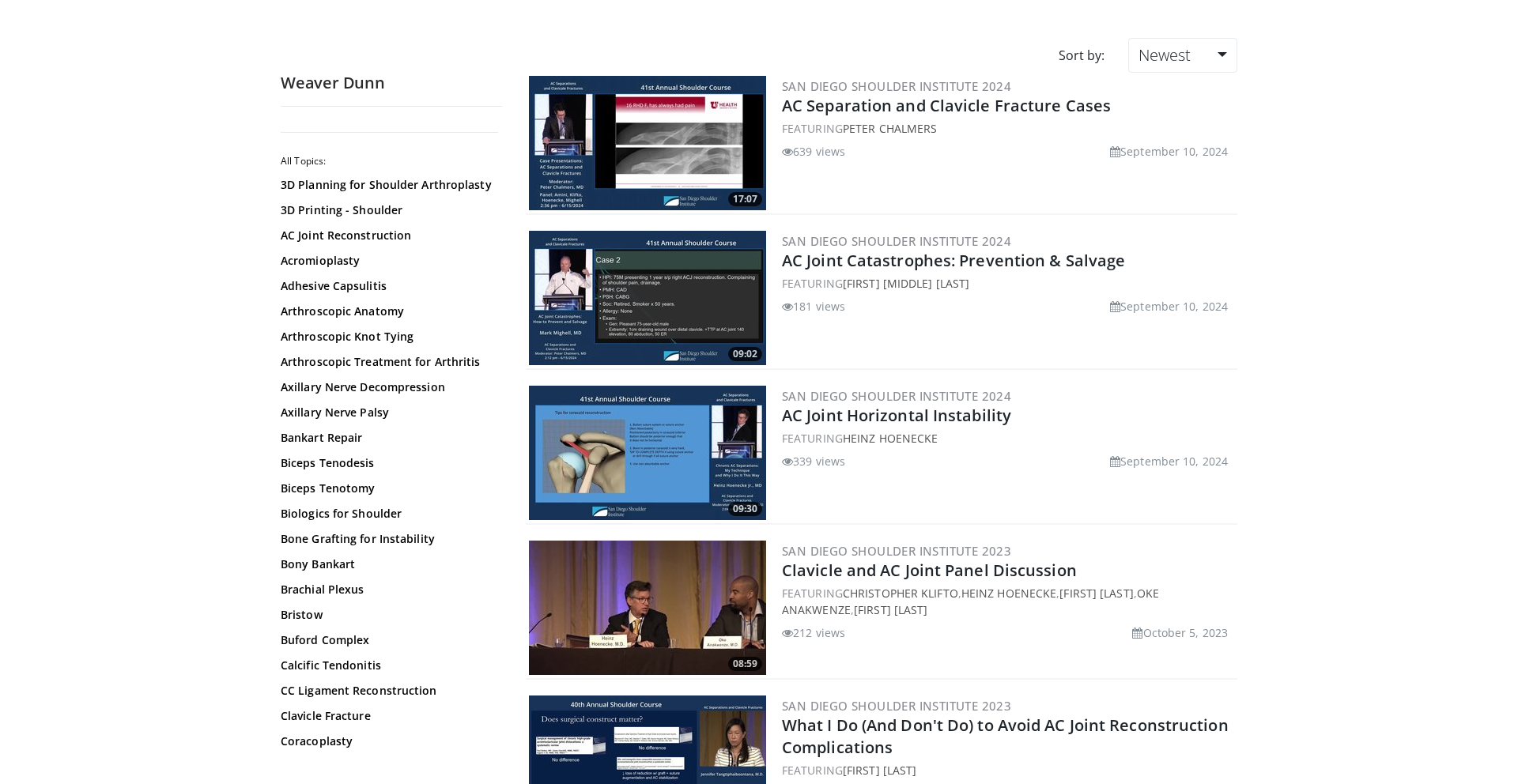 scroll, scrollTop: 1, scrollLeft: 0, axis: vertical 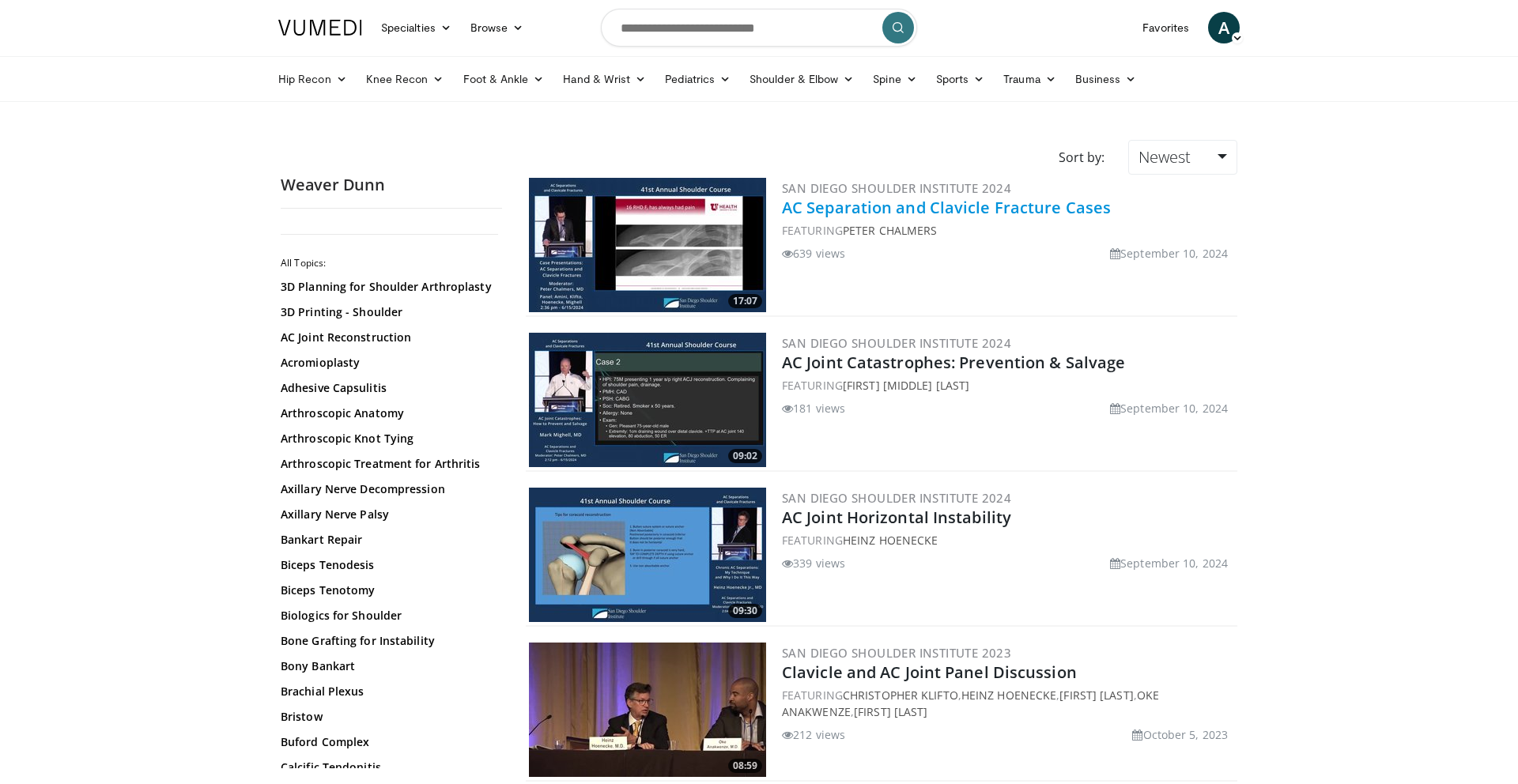 click on "AC Separation and Clavicle Fracture Cases" at bounding box center [946, 207] 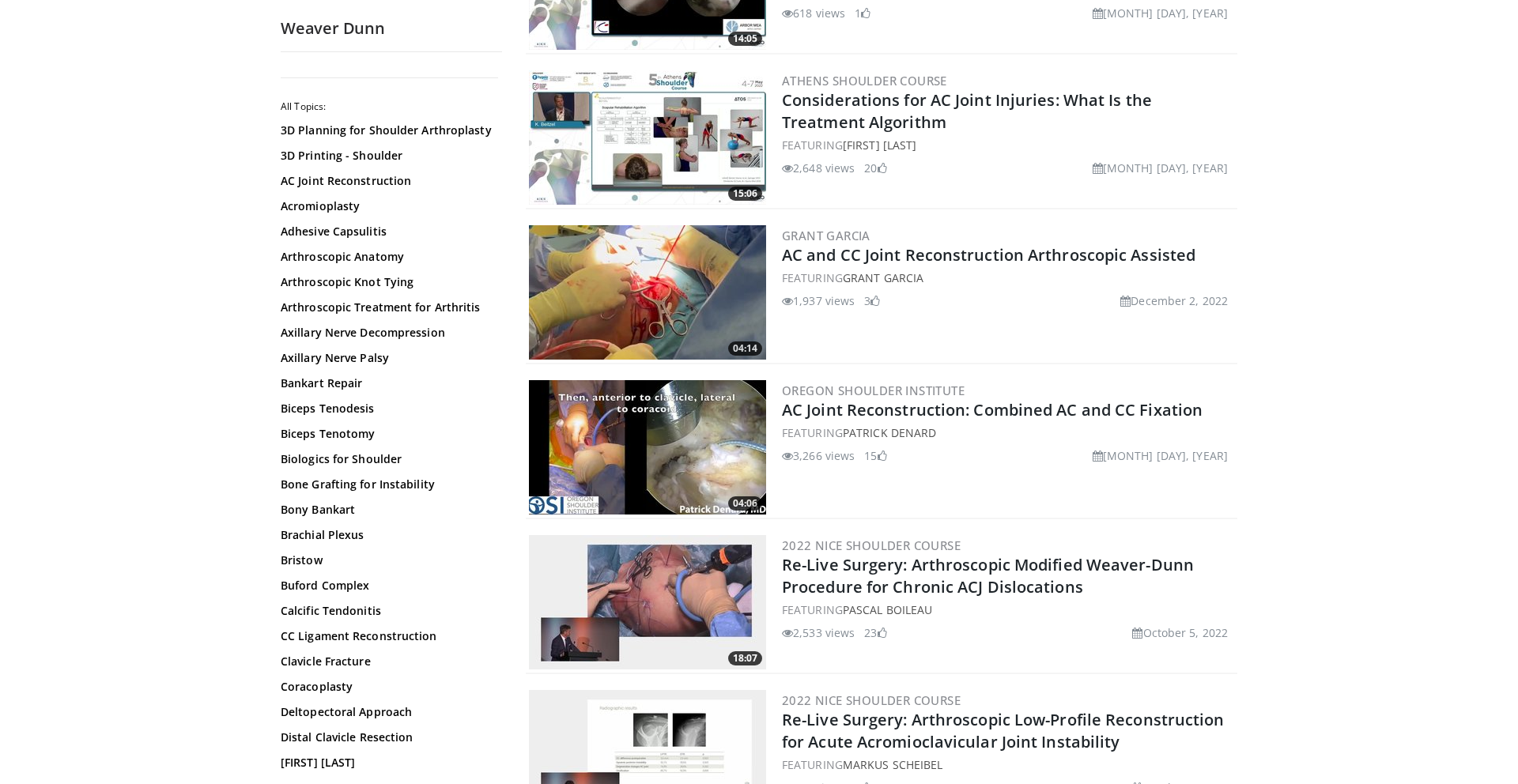 scroll, scrollTop: 1294, scrollLeft: 0, axis: vertical 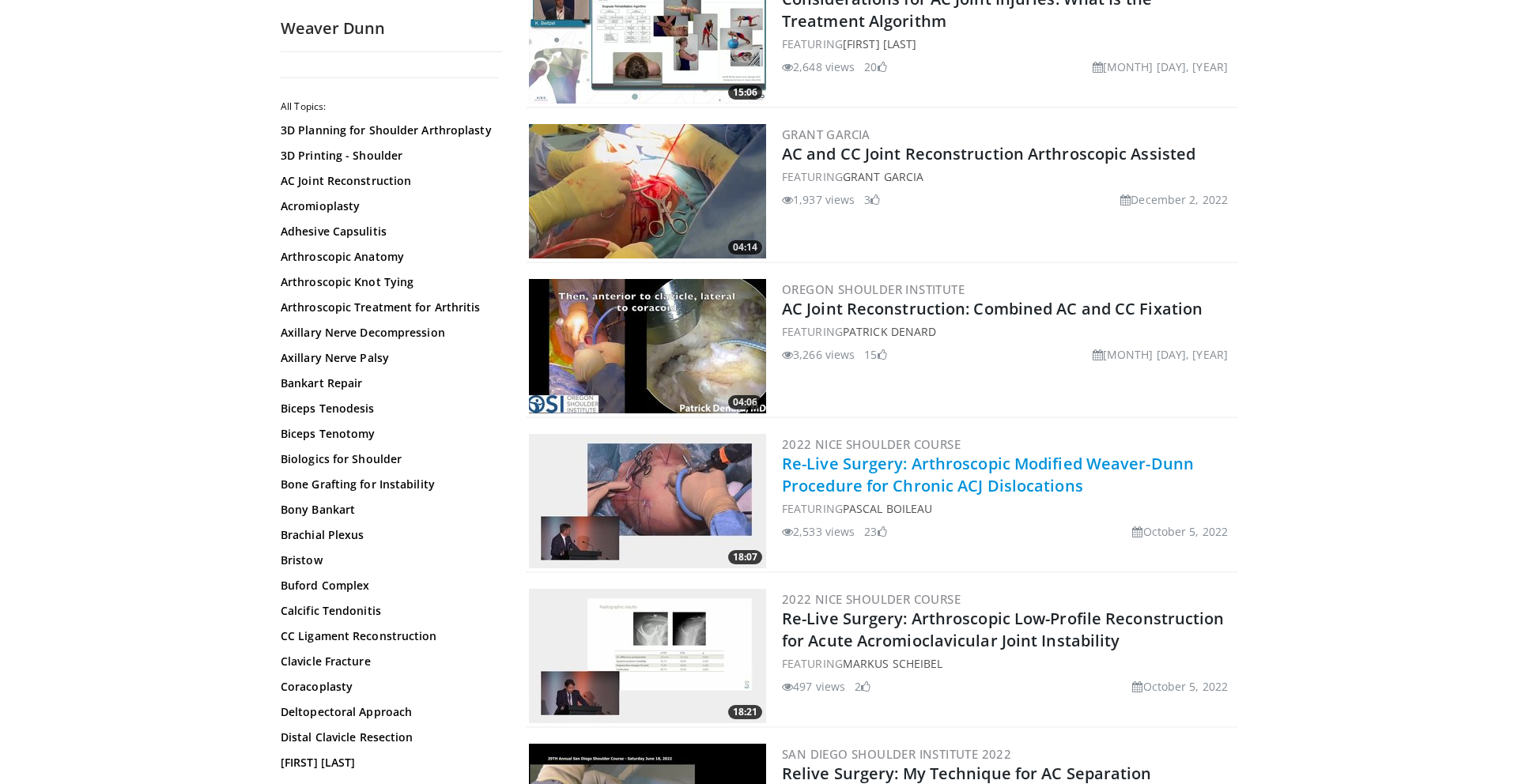 click on "Re-Live Surgery: Arthroscopic Modified Weaver-Dunn Procedure for Chronic ACJ Dislocations" at bounding box center (987, 474) 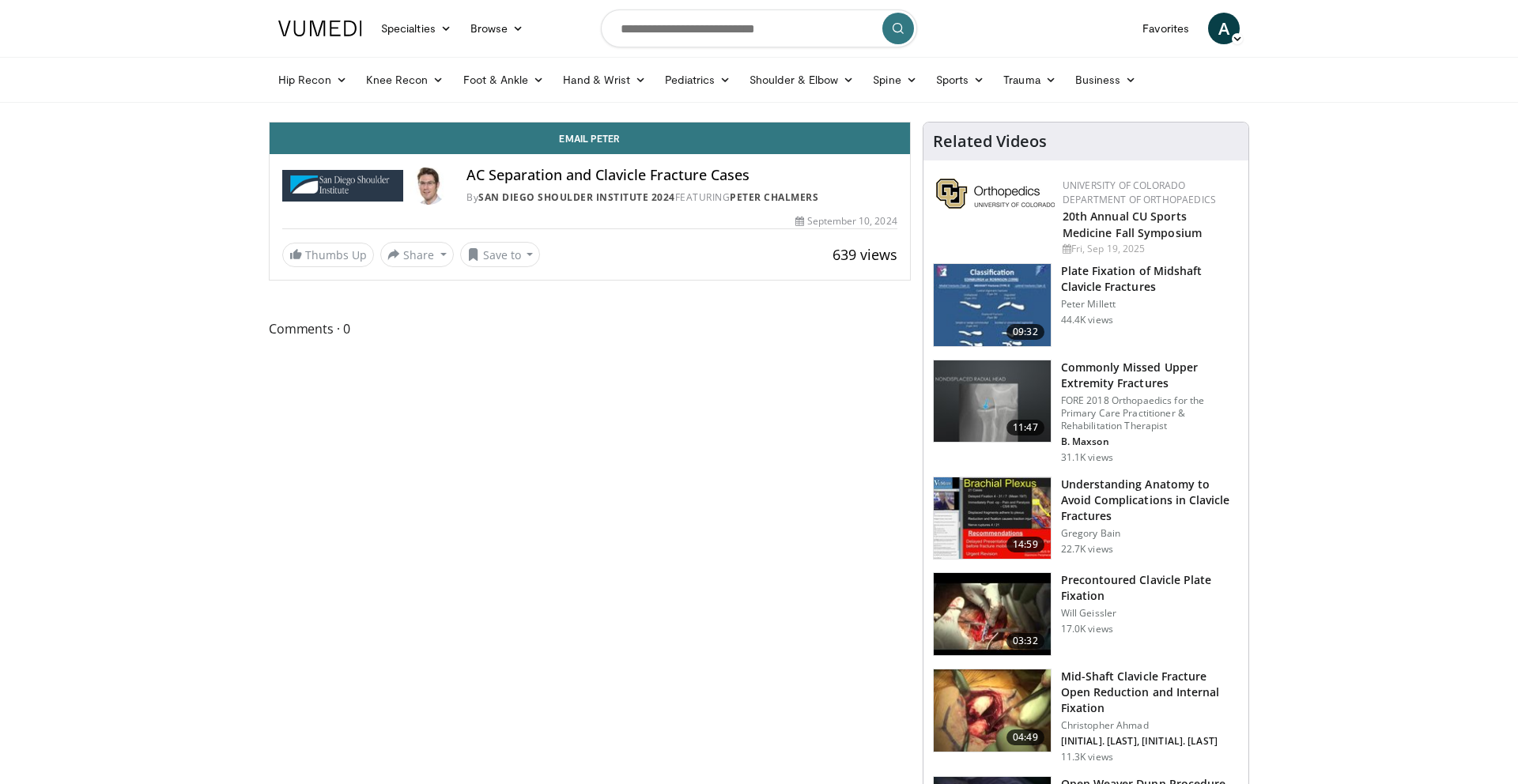 scroll, scrollTop: 0, scrollLeft: 0, axis: both 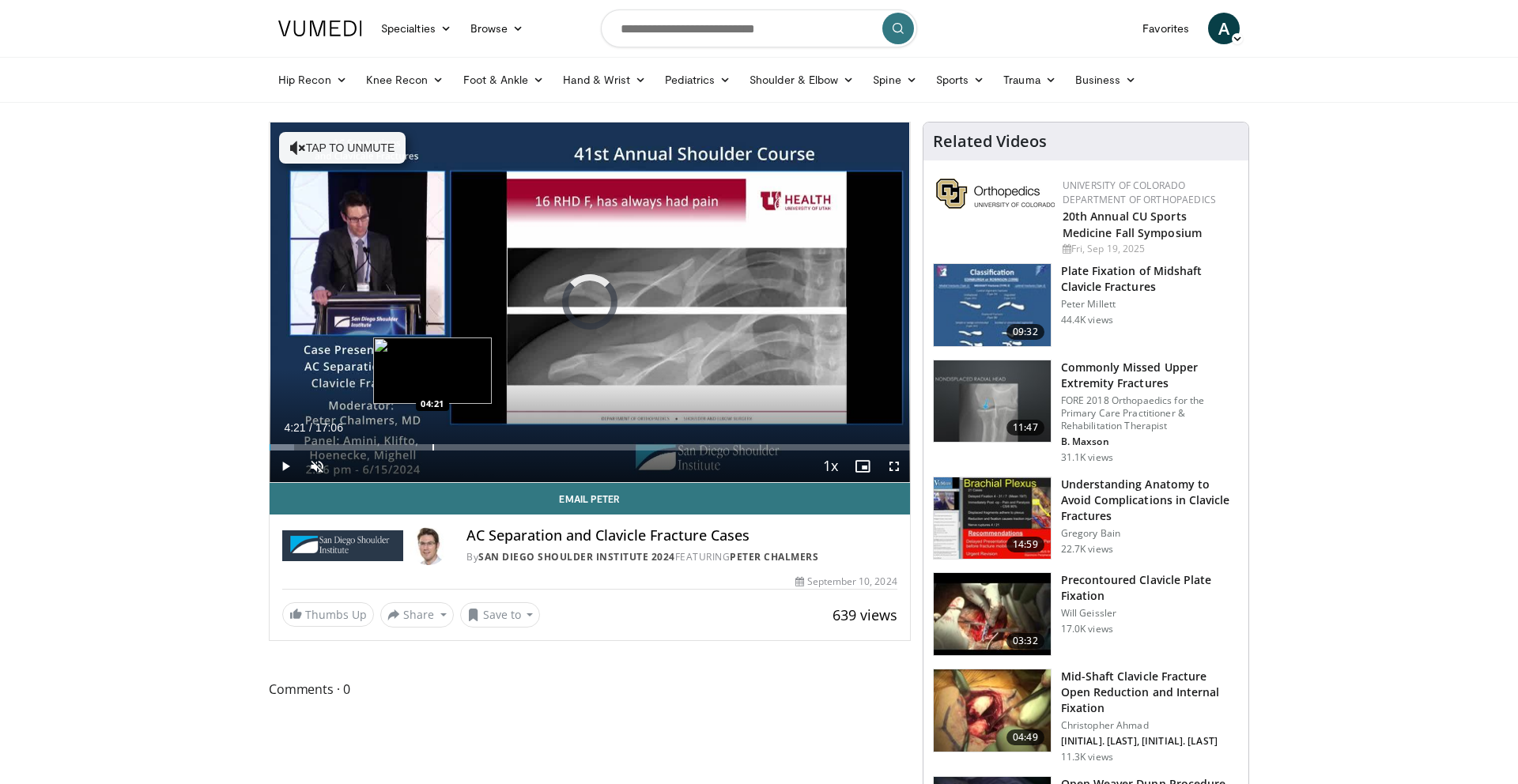 click at bounding box center [433, 447] 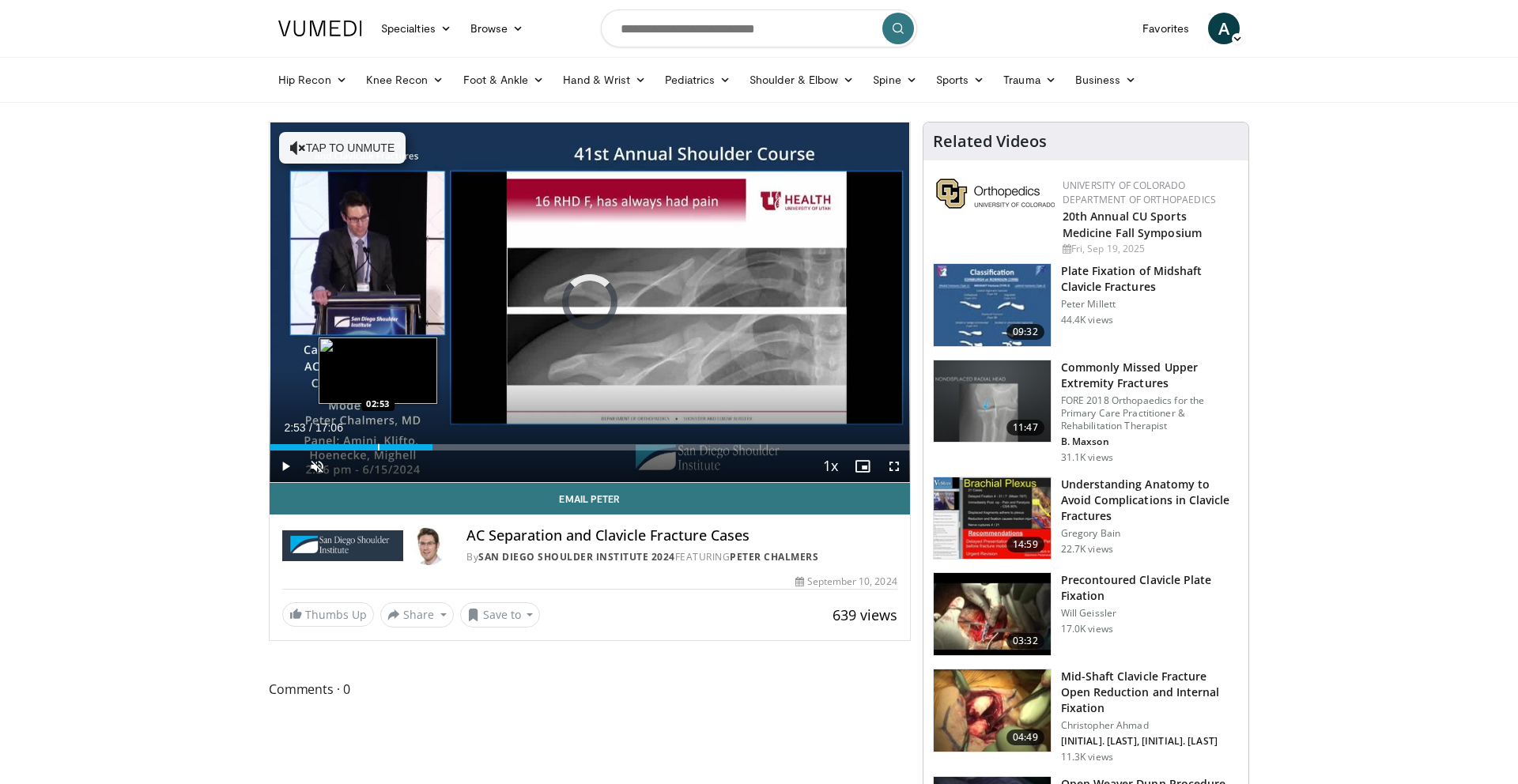 click on "Loaded :  0.00% 04:21 02:53" at bounding box center [590, 443] 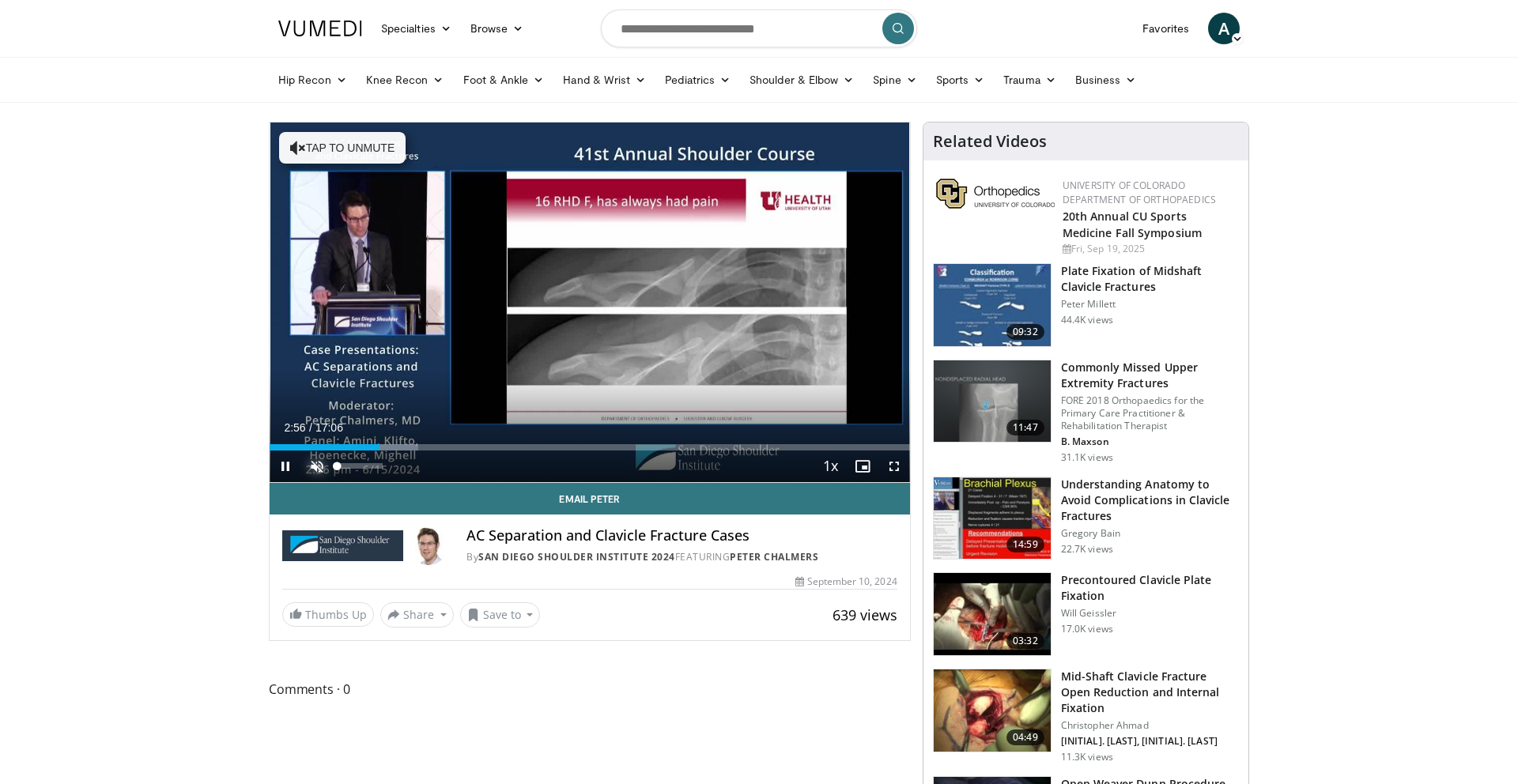 click at bounding box center (317, 466) 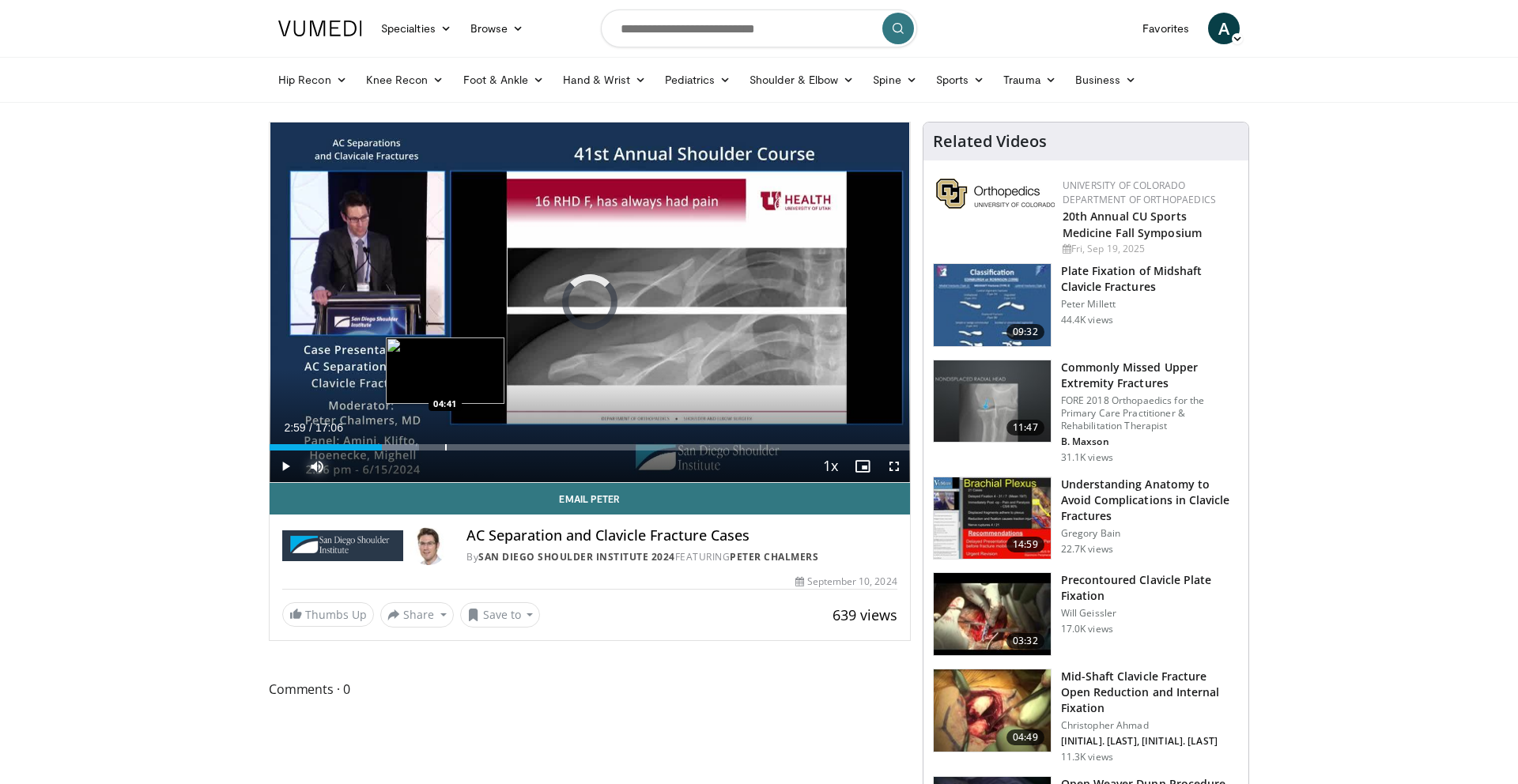 click on "Loaded :  23.37% 02:59 04:41" at bounding box center (590, 443) 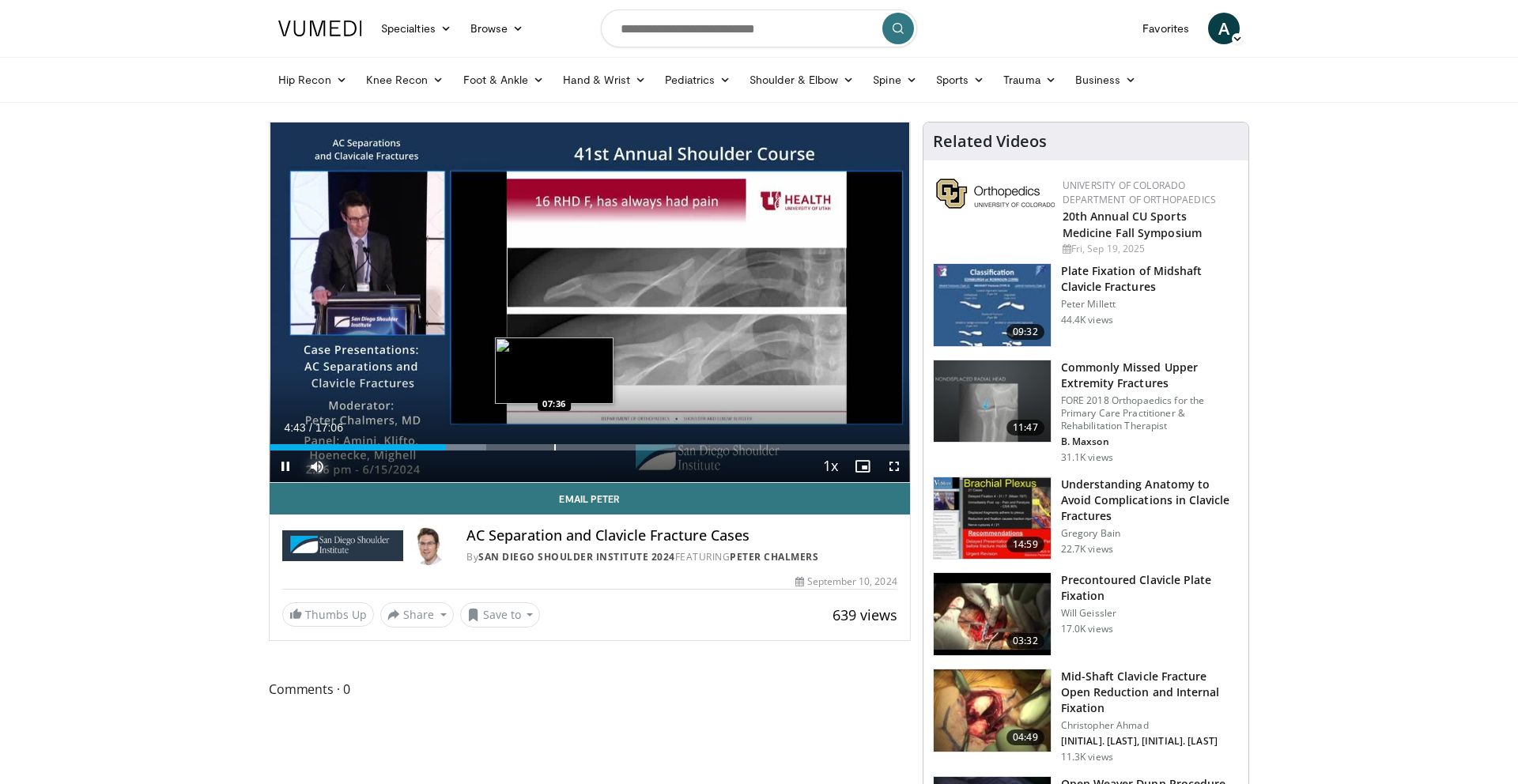 click at bounding box center (555, 447) 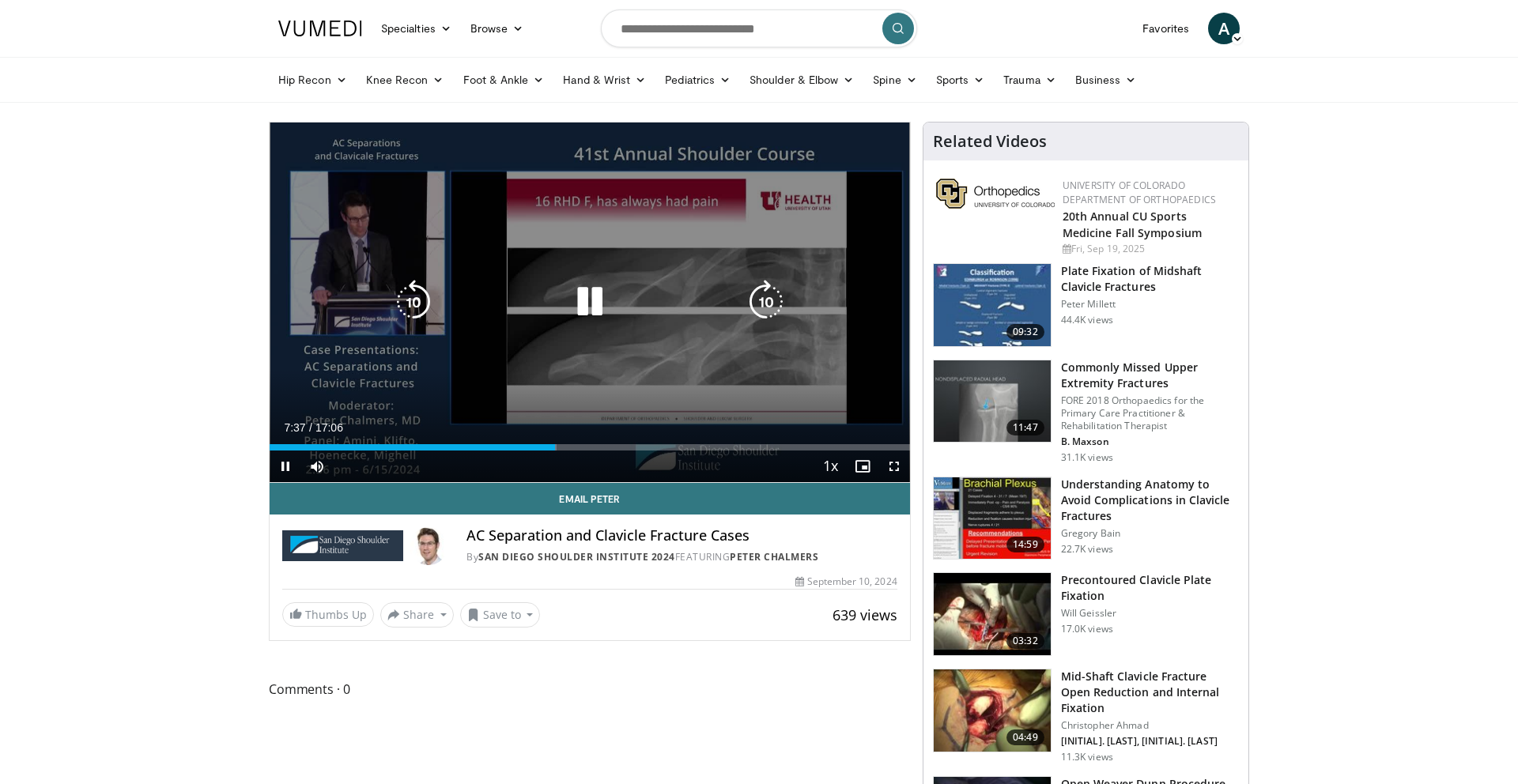 click on "**********" at bounding box center (590, 303) 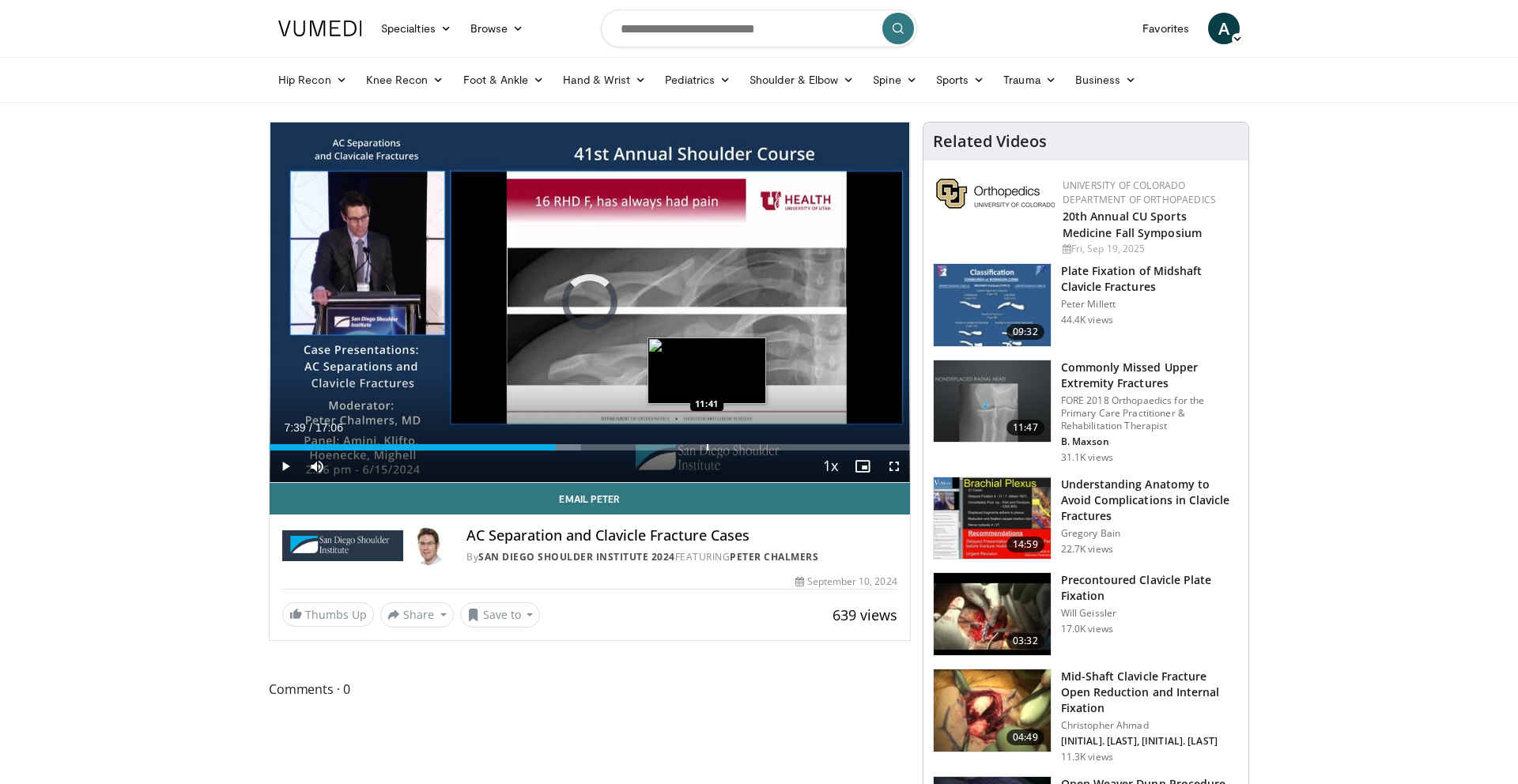 click at bounding box center (708, 447) 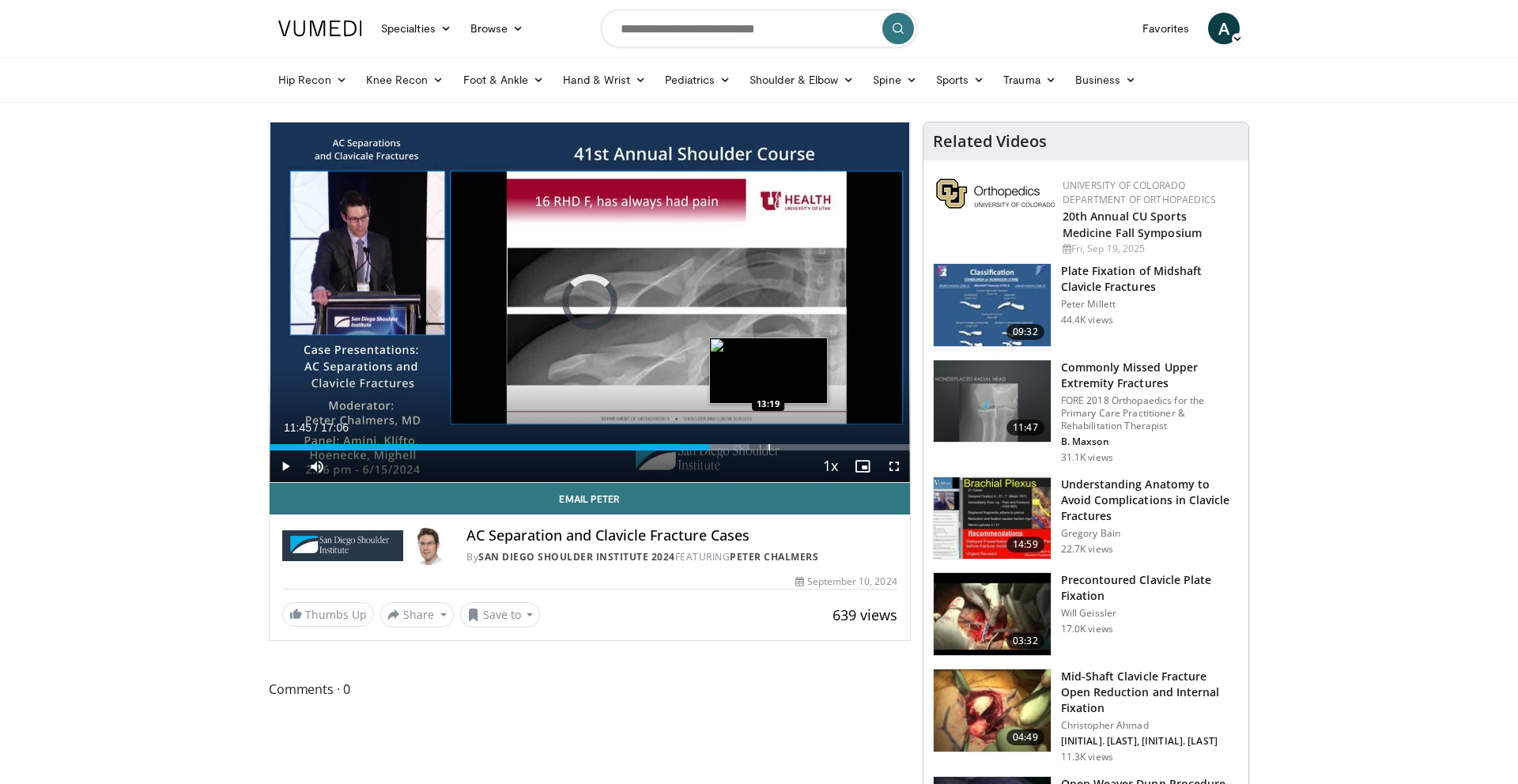 click at bounding box center (769, 447) 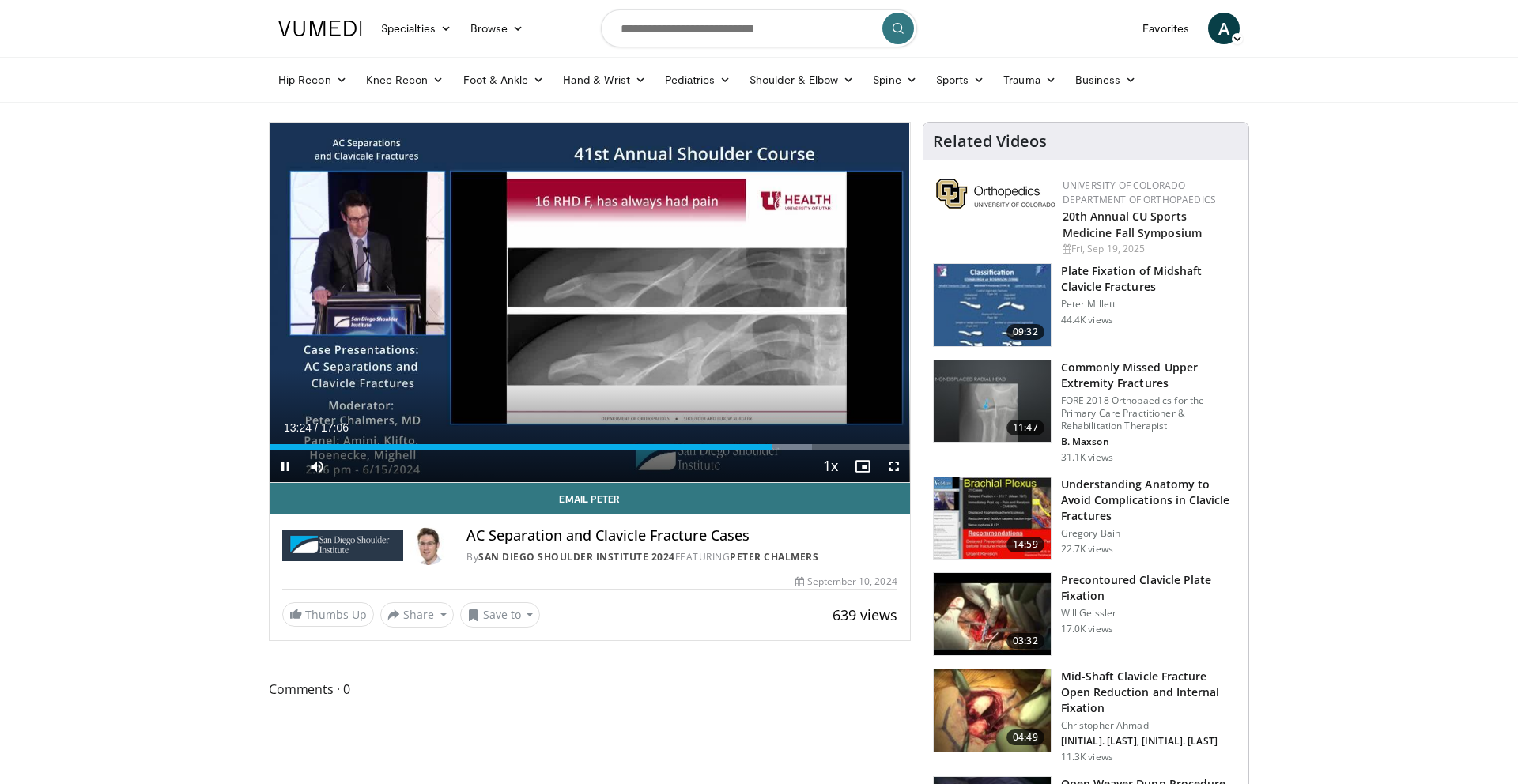 click on "10 seconds
Tap to unmute" at bounding box center (590, 302) 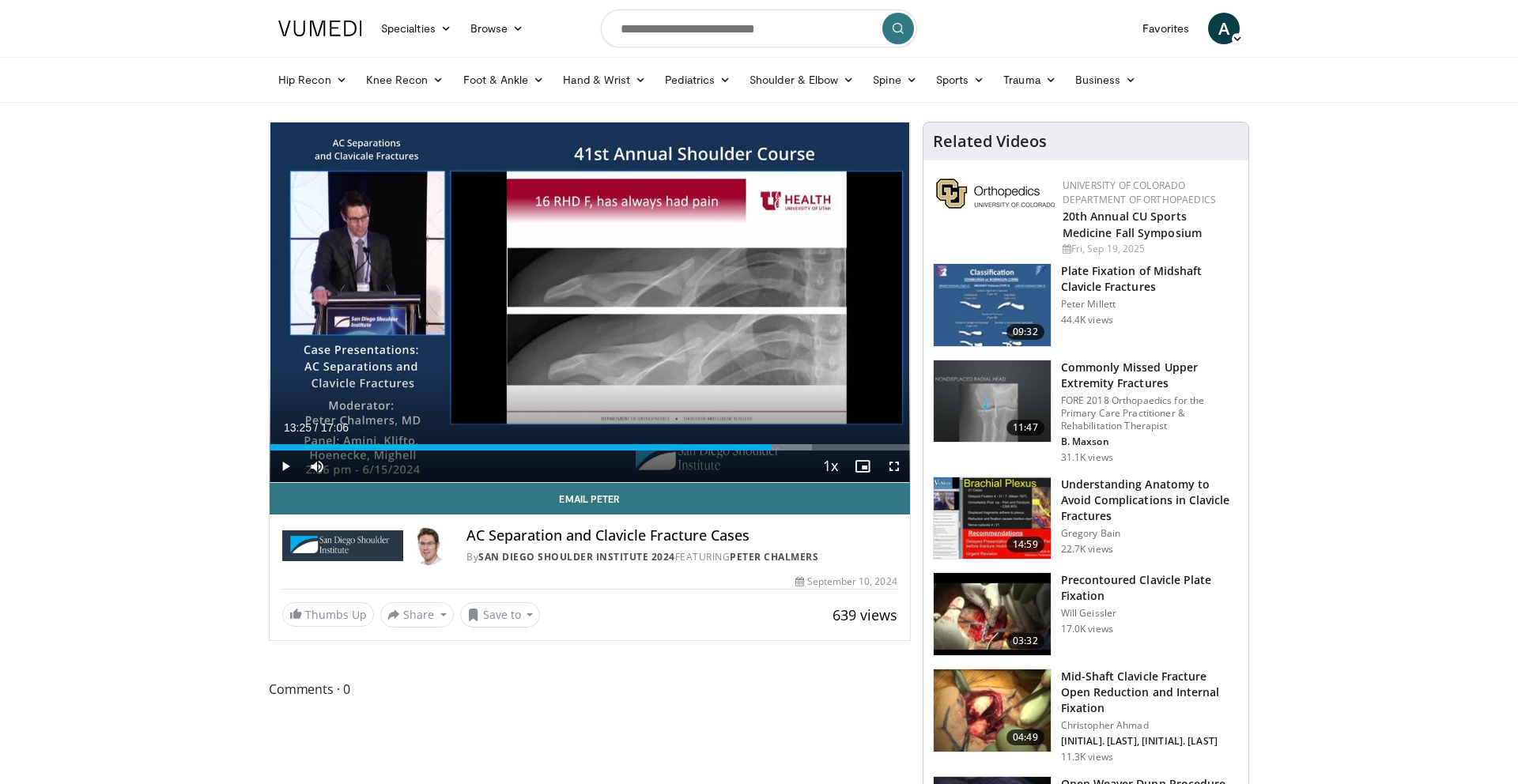 click on "10 seconds
Tap to unmute" at bounding box center [590, 302] 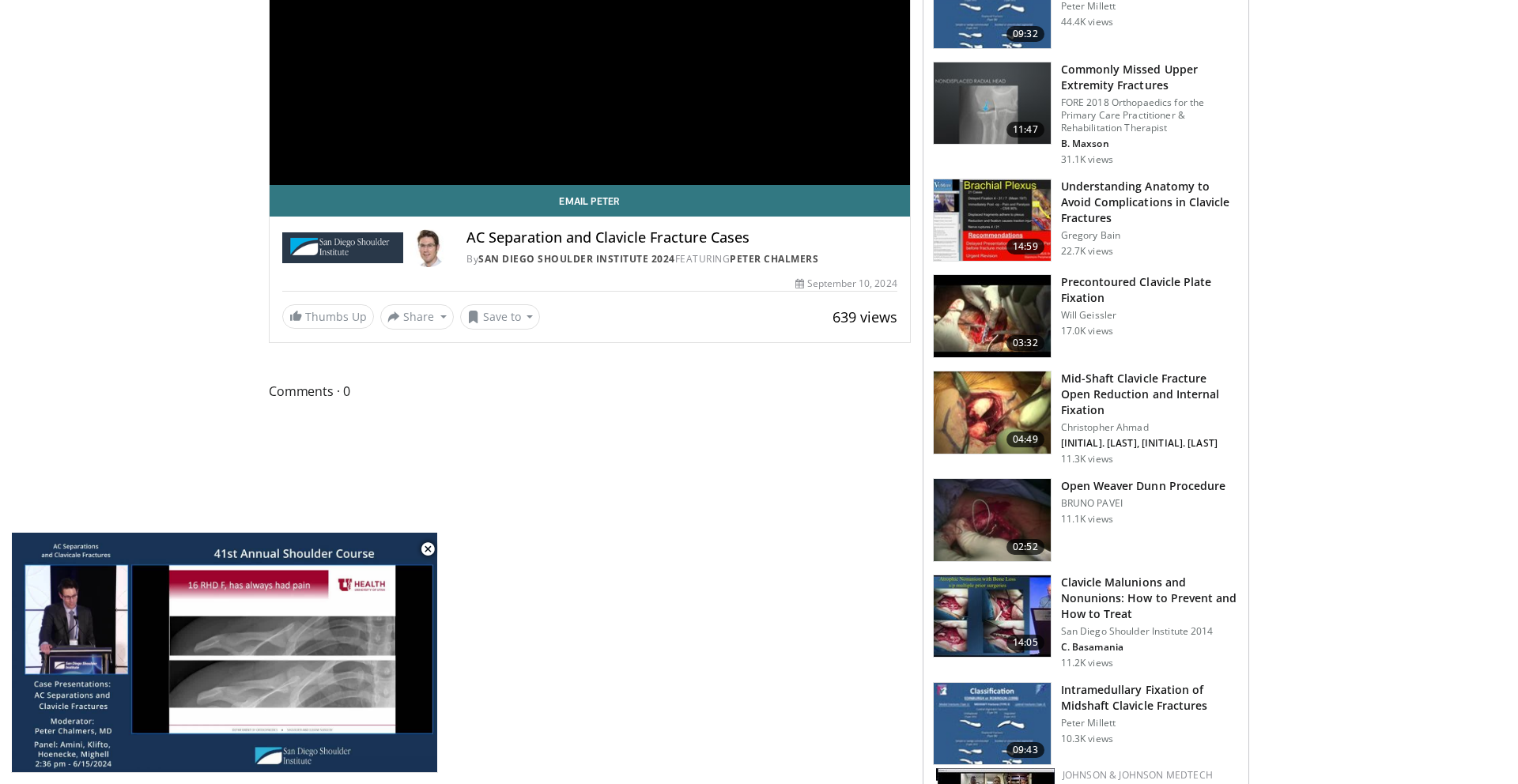 scroll, scrollTop: 0, scrollLeft: 0, axis: both 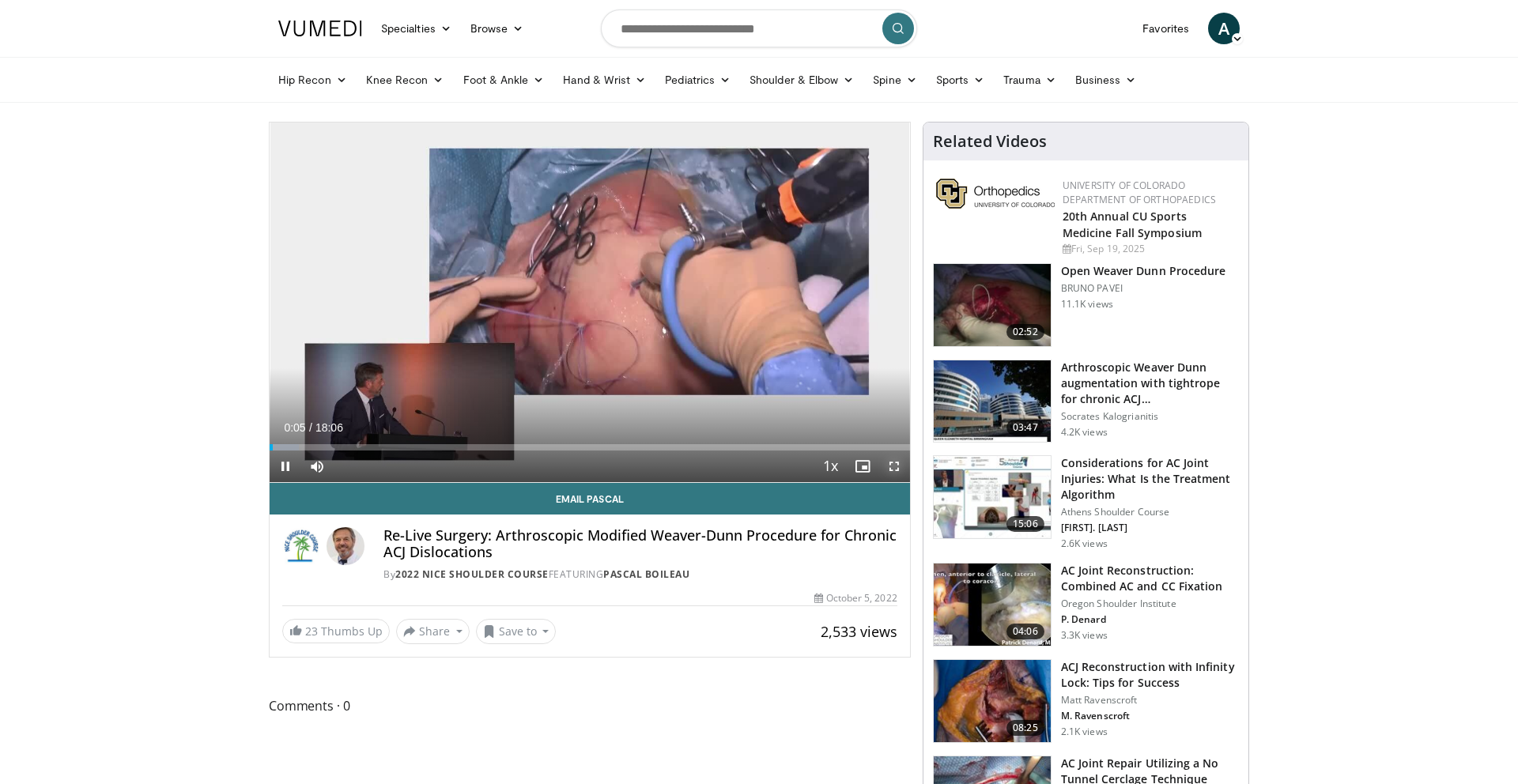 click at bounding box center (894, 466) 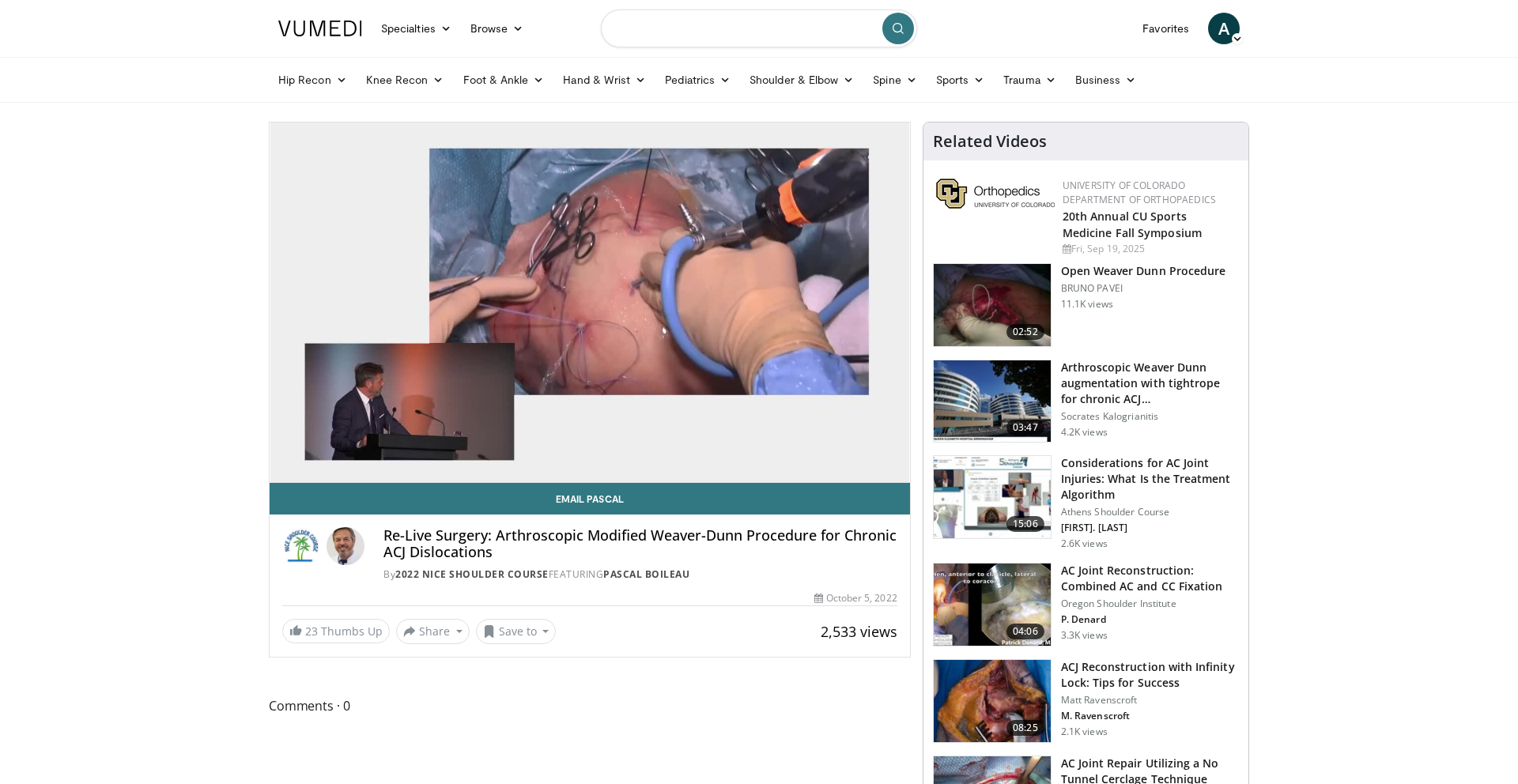 click at bounding box center (759, 28) 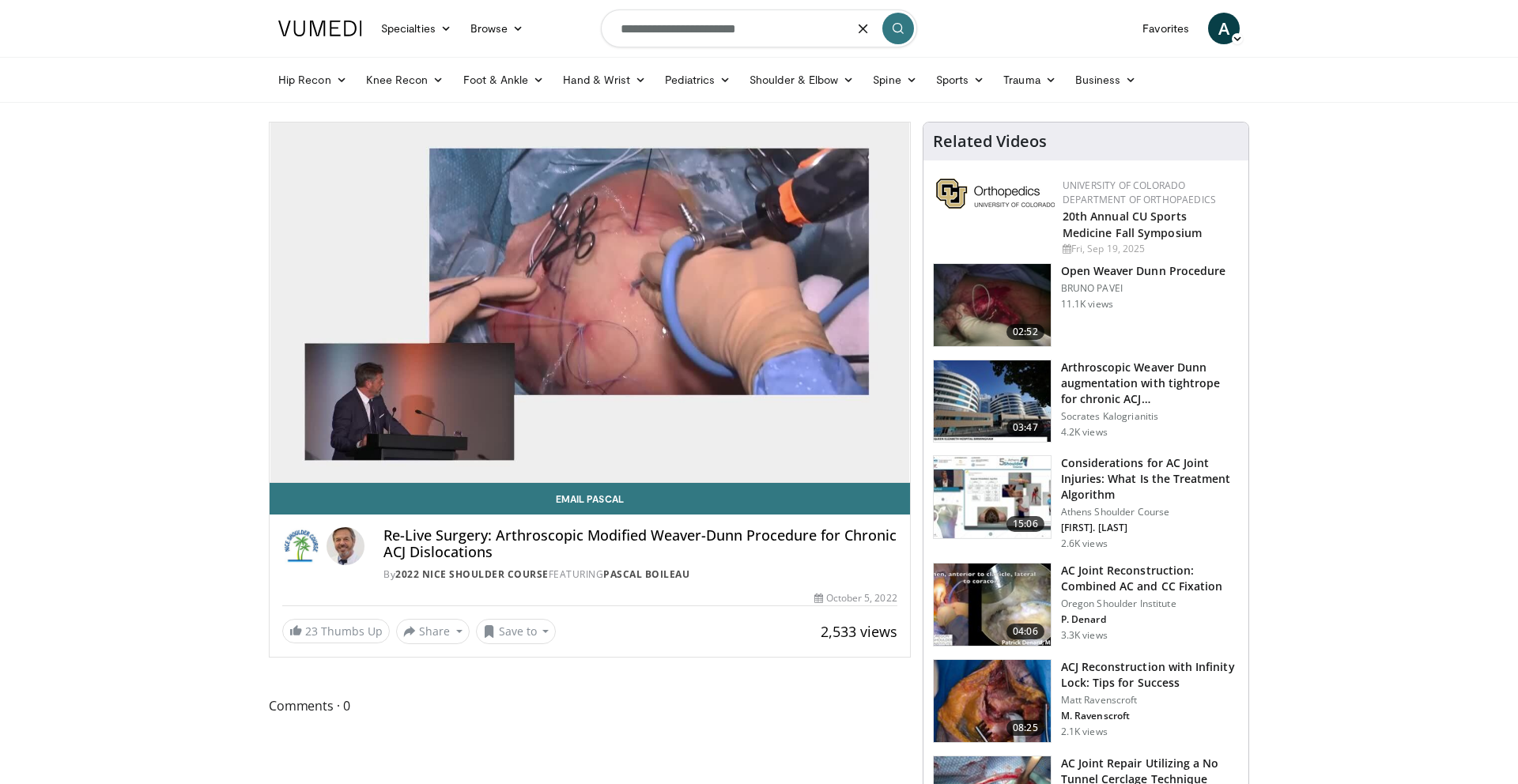 type on "**********" 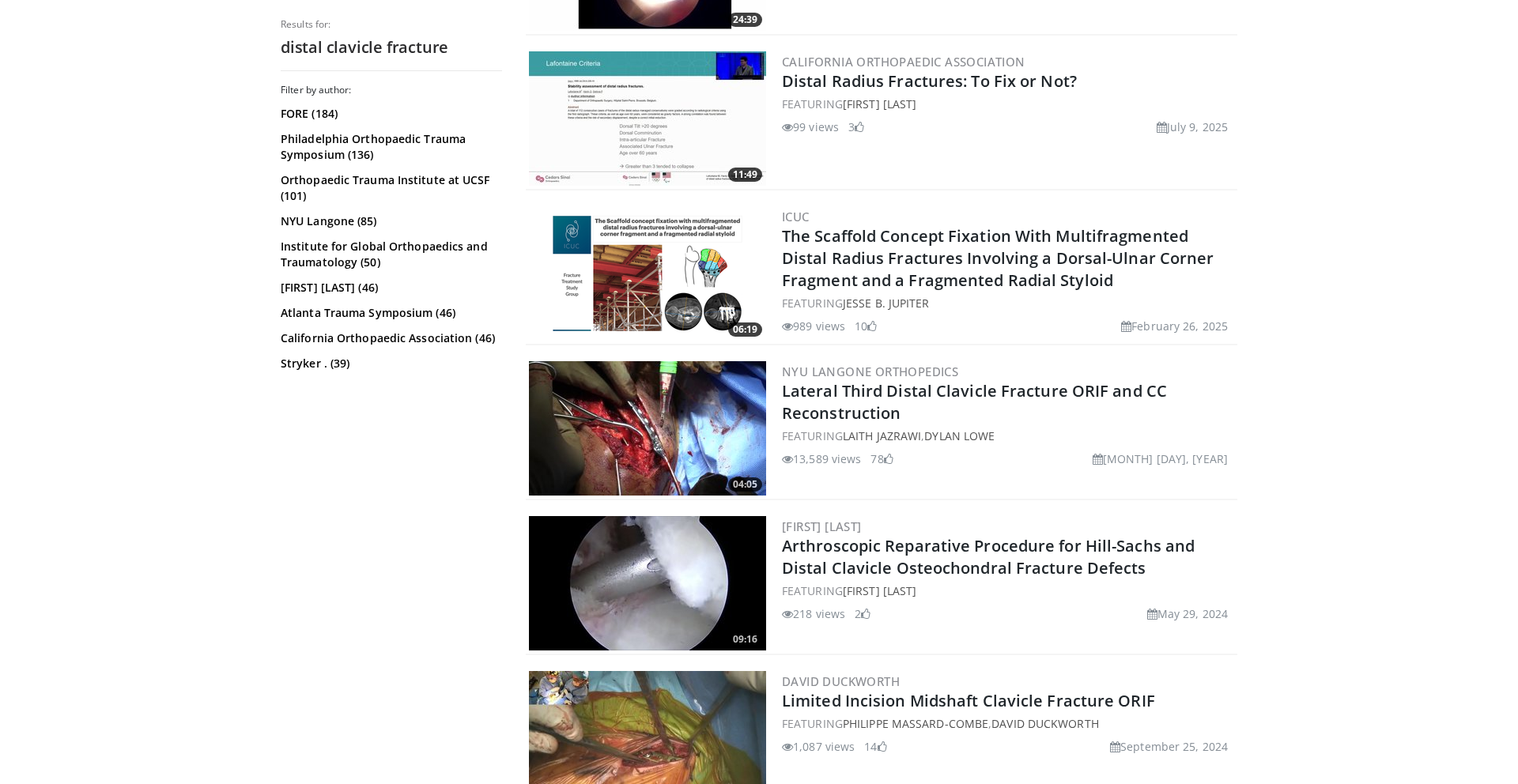 scroll, scrollTop: 1367, scrollLeft: 0, axis: vertical 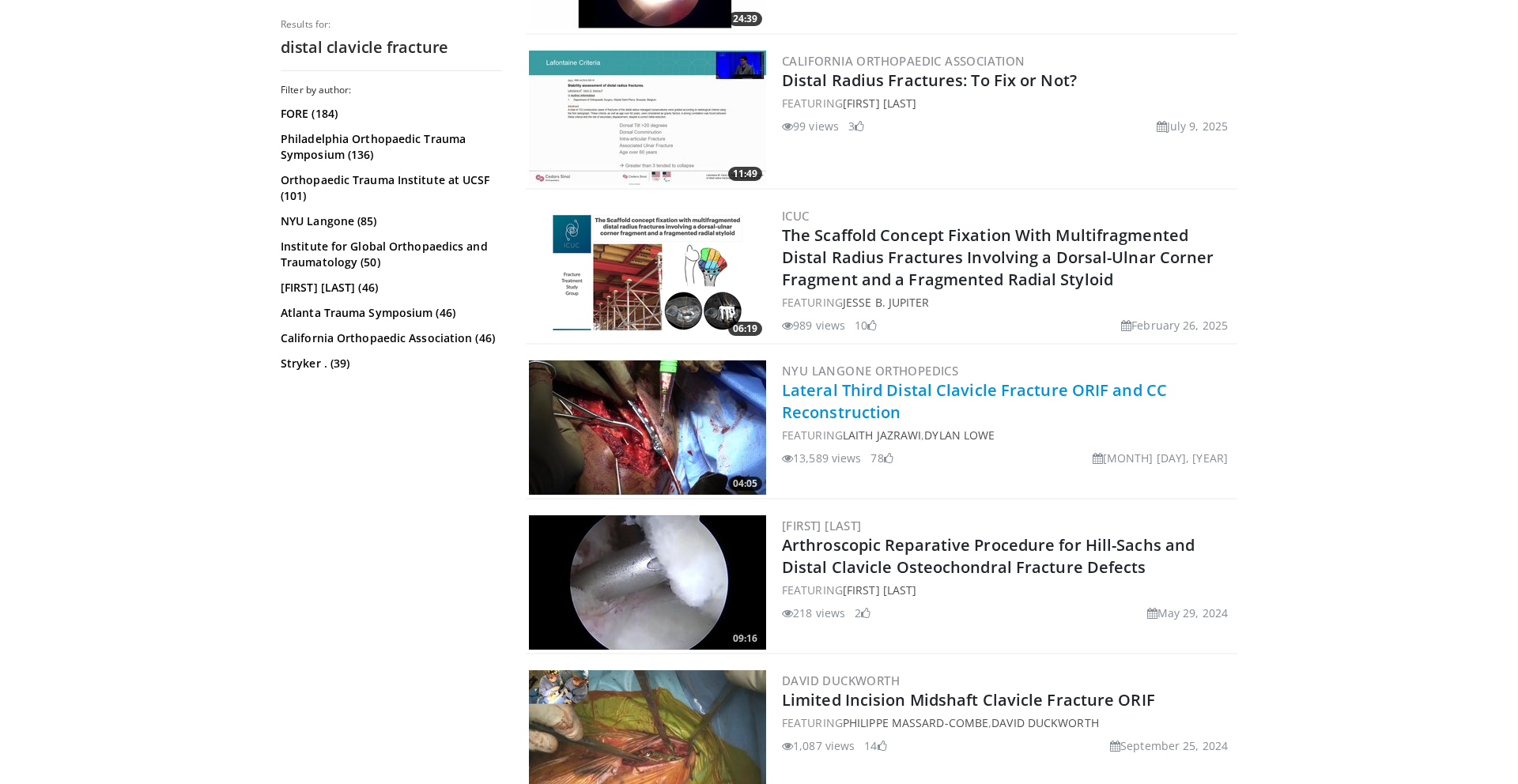 click on "Lateral Third Distal Clavicle Fracture ORIF and CC Reconstruction" at bounding box center [974, 401] 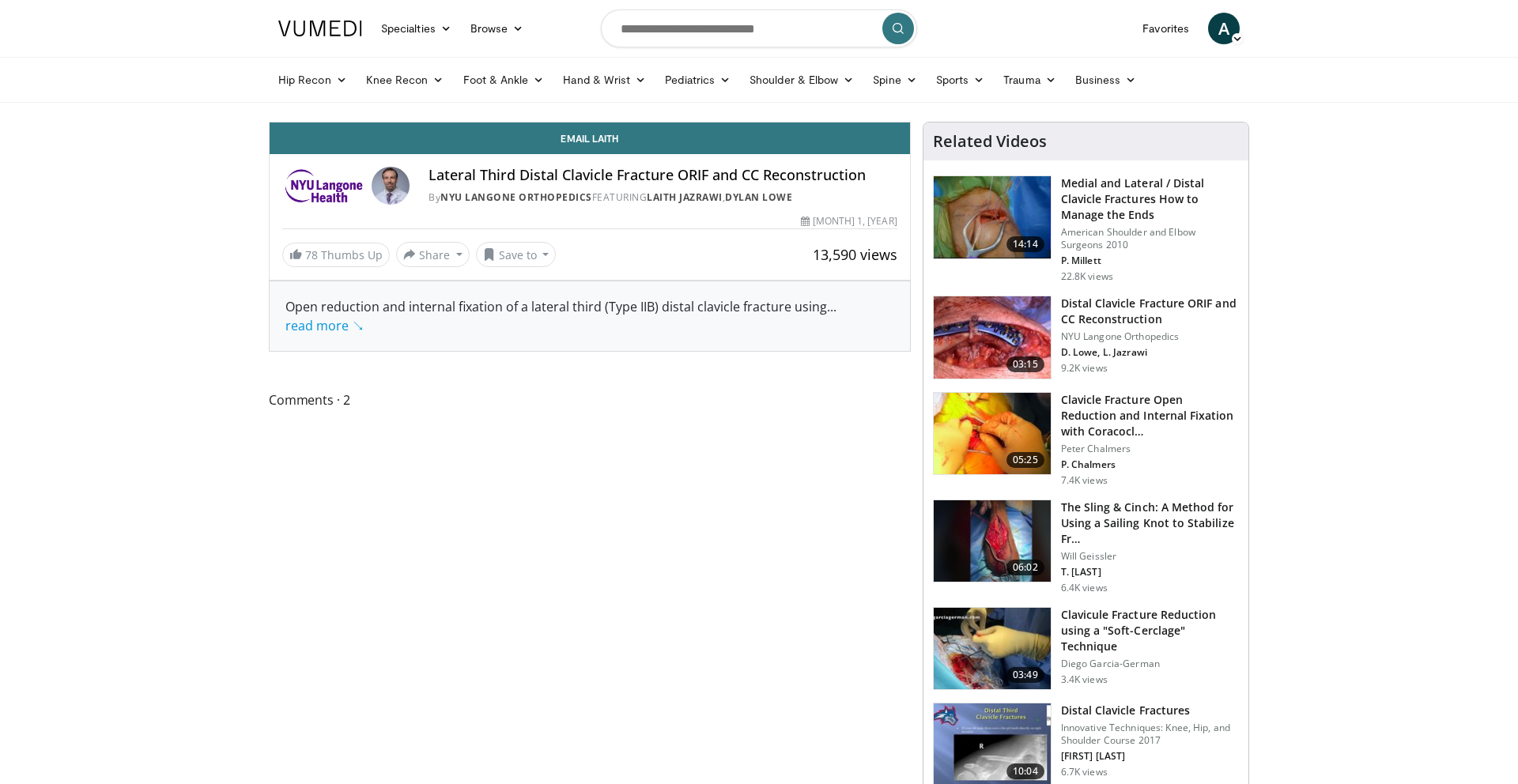 scroll, scrollTop: 0, scrollLeft: 0, axis: both 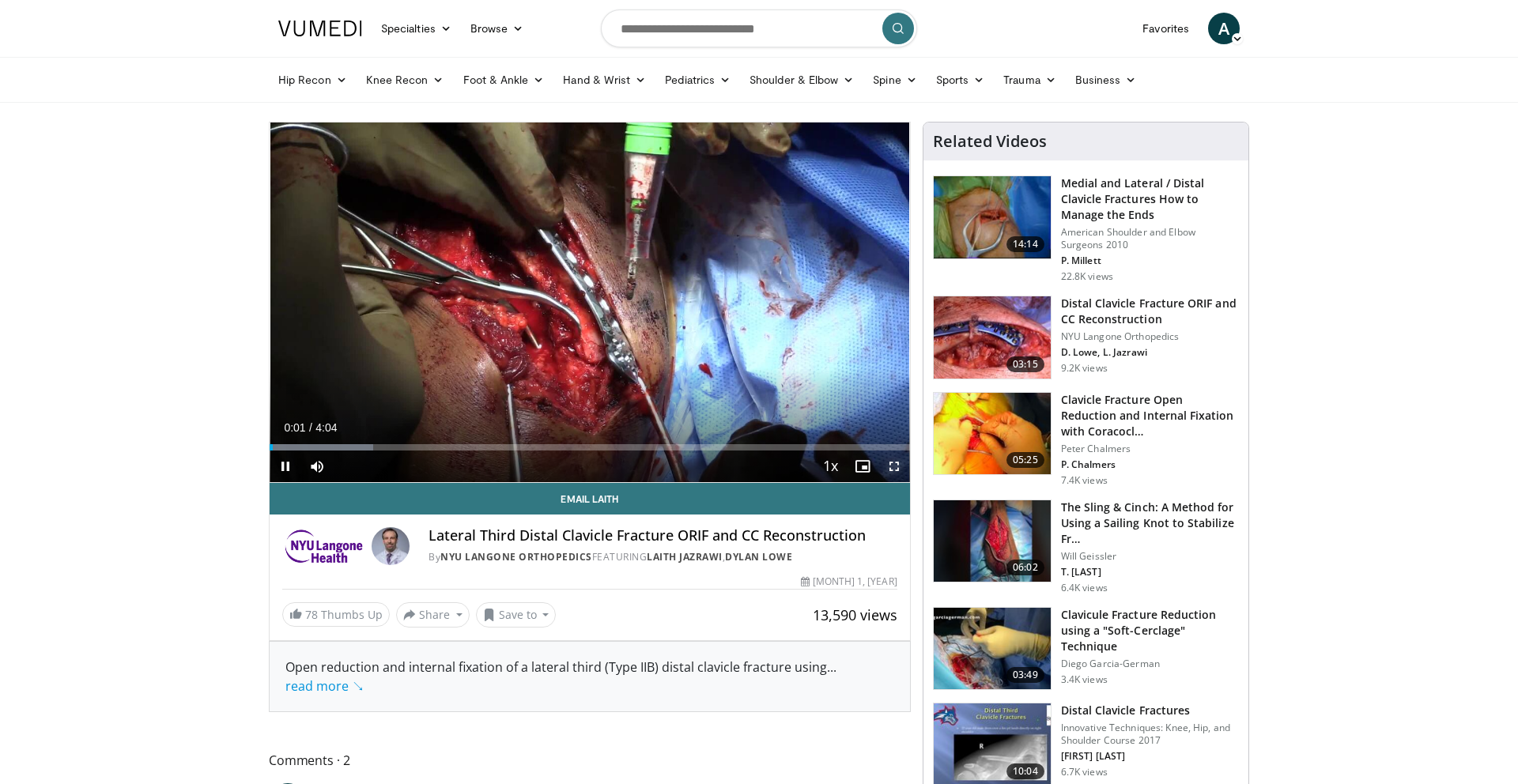 click at bounding box center (894, 466) 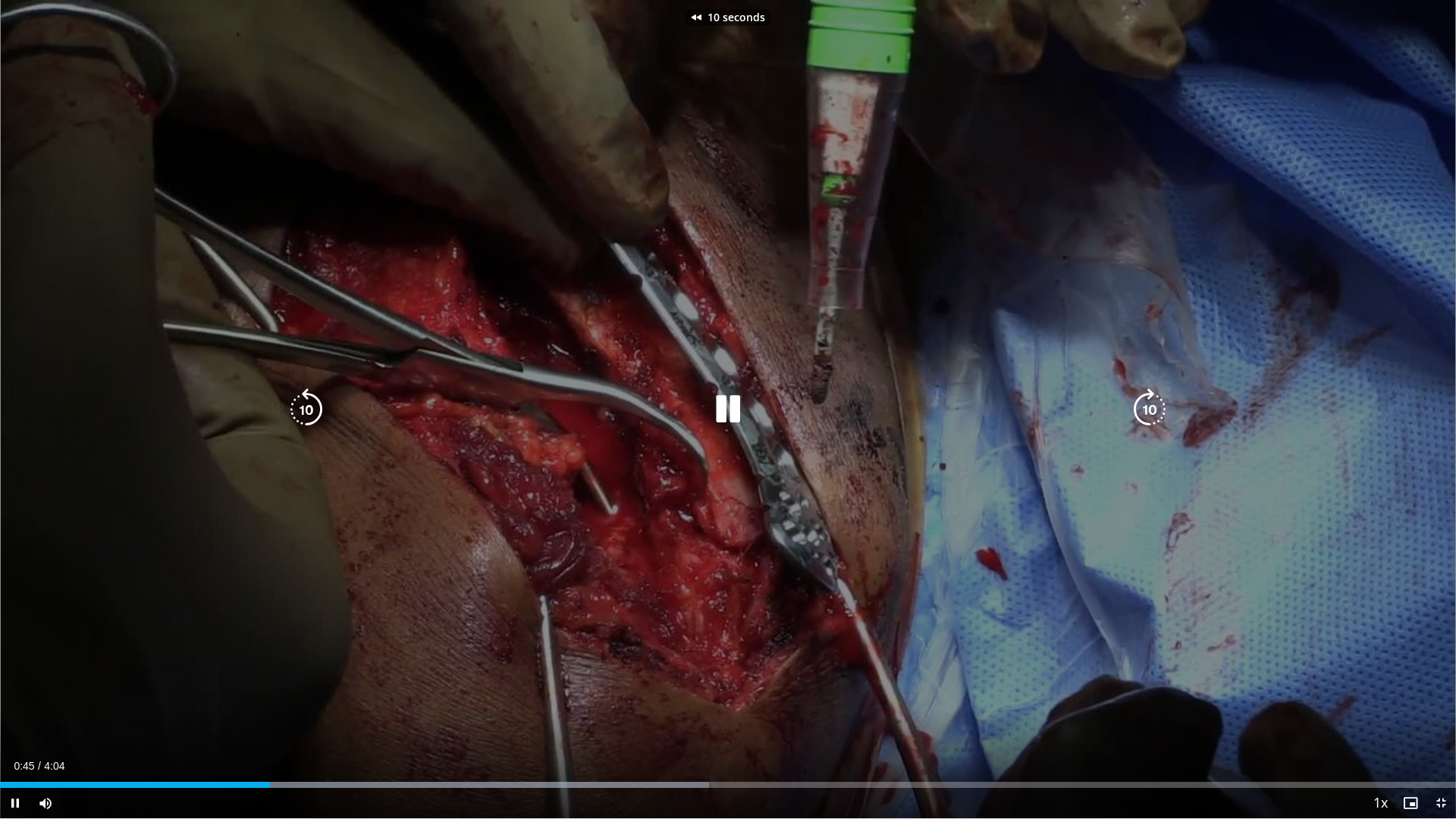 click at bounding box center (728, 410) 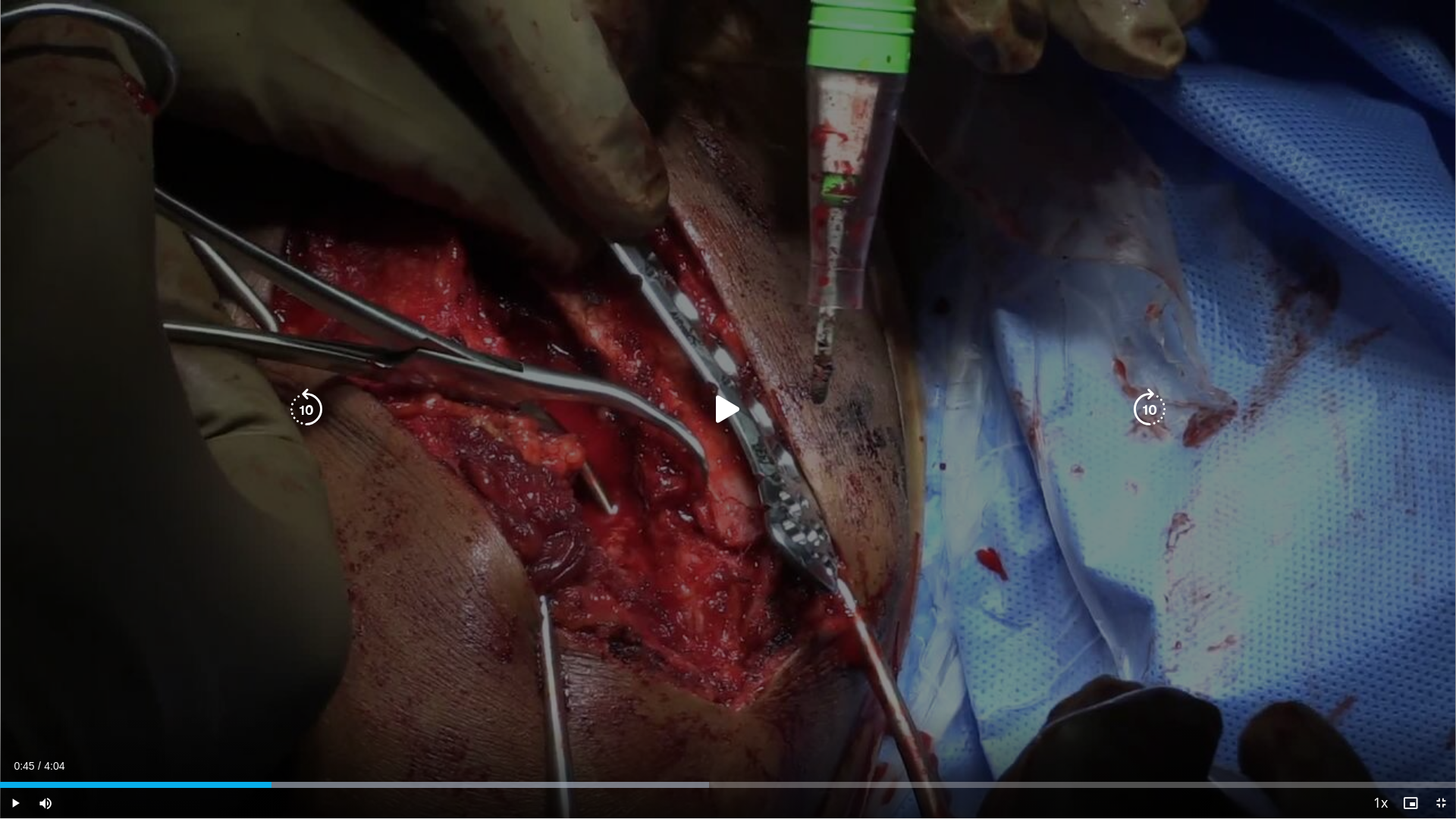click on "10 seconds
Tap to unmute" at bounding box center [728, 409] 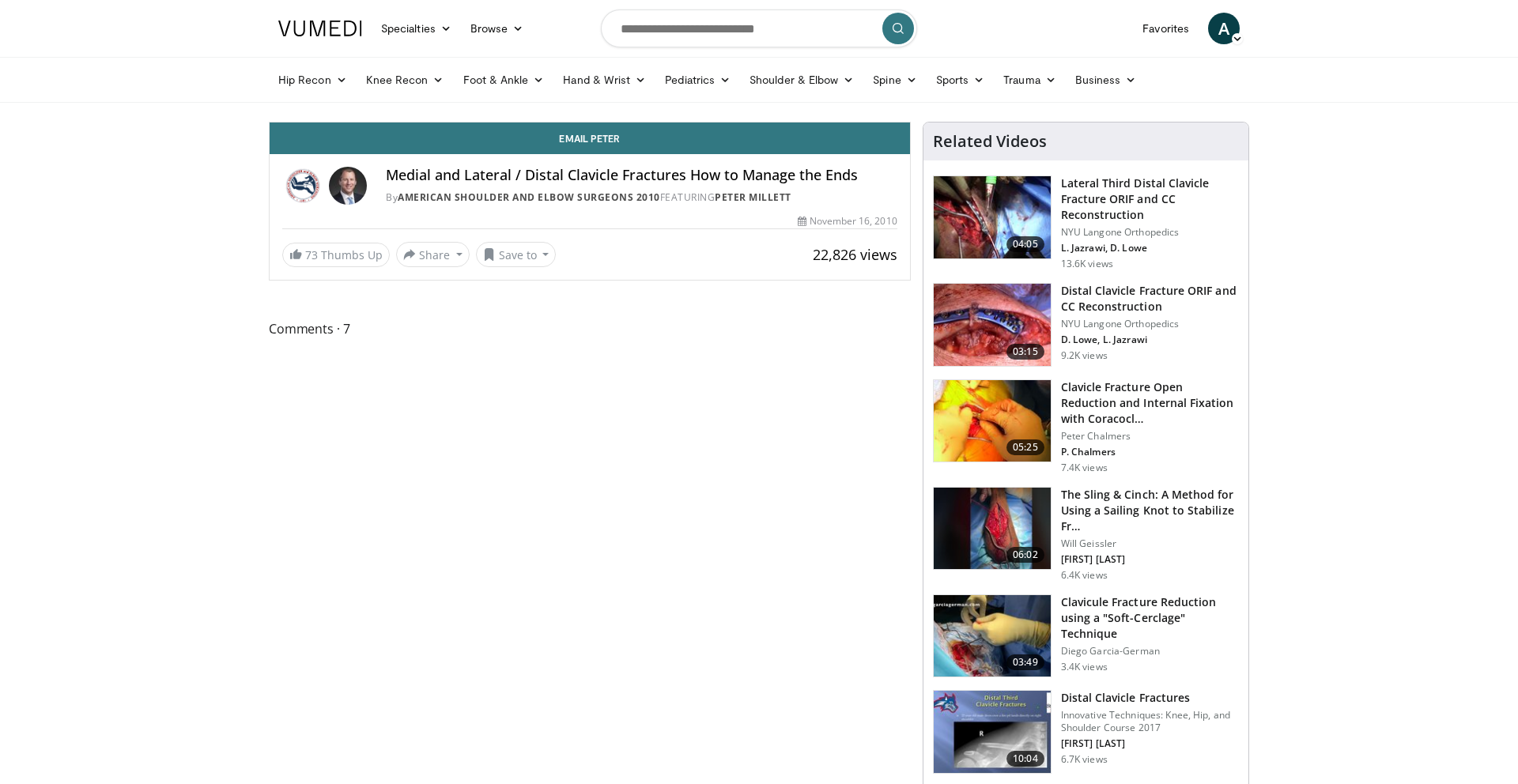 scroll, scrollTop: 0, scrollLeft: 0, axis: both 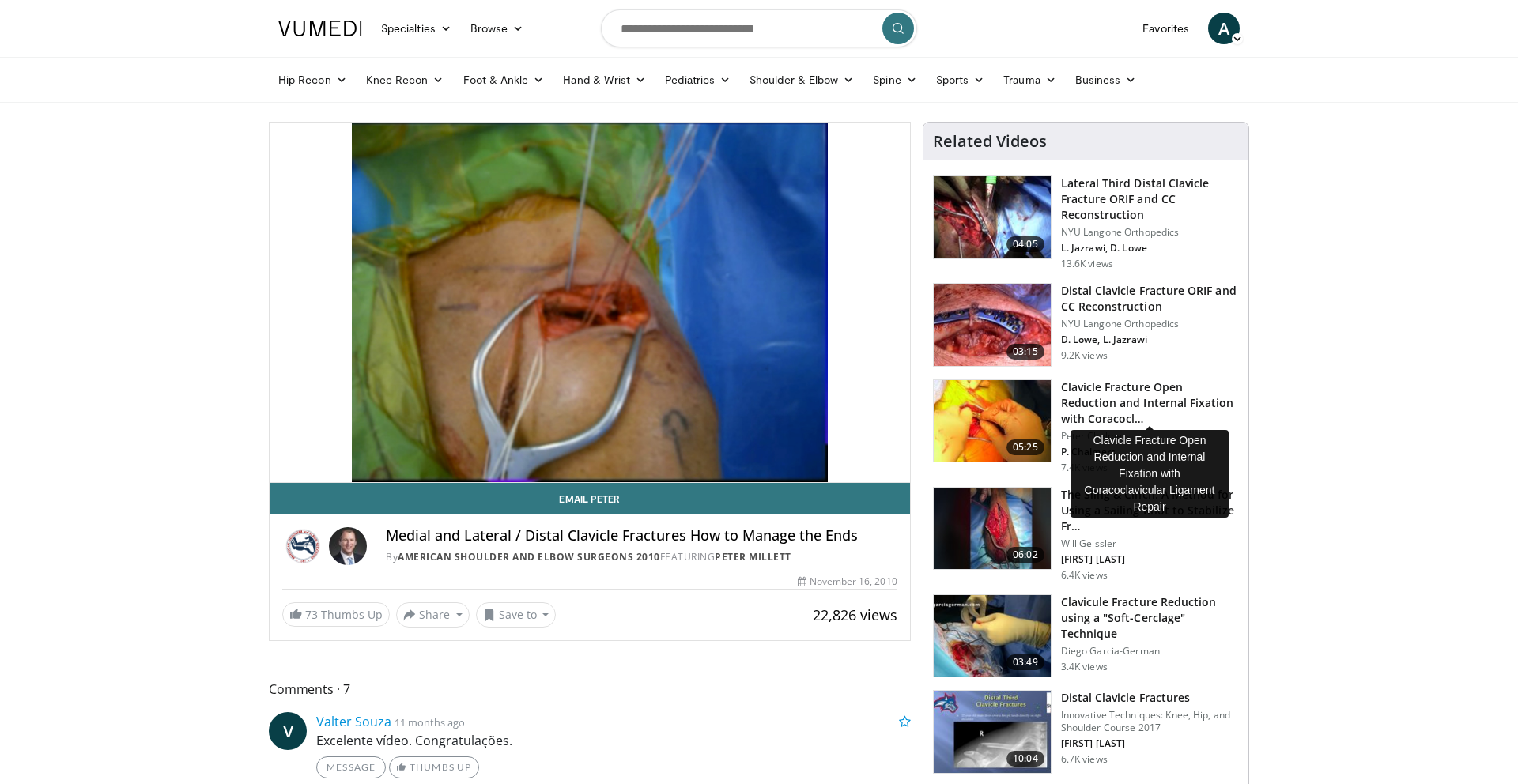 click on "Clavicle Fracture Open Reduction and Internal Fixation with Coracocl…" at bounding box center [1150, 403] 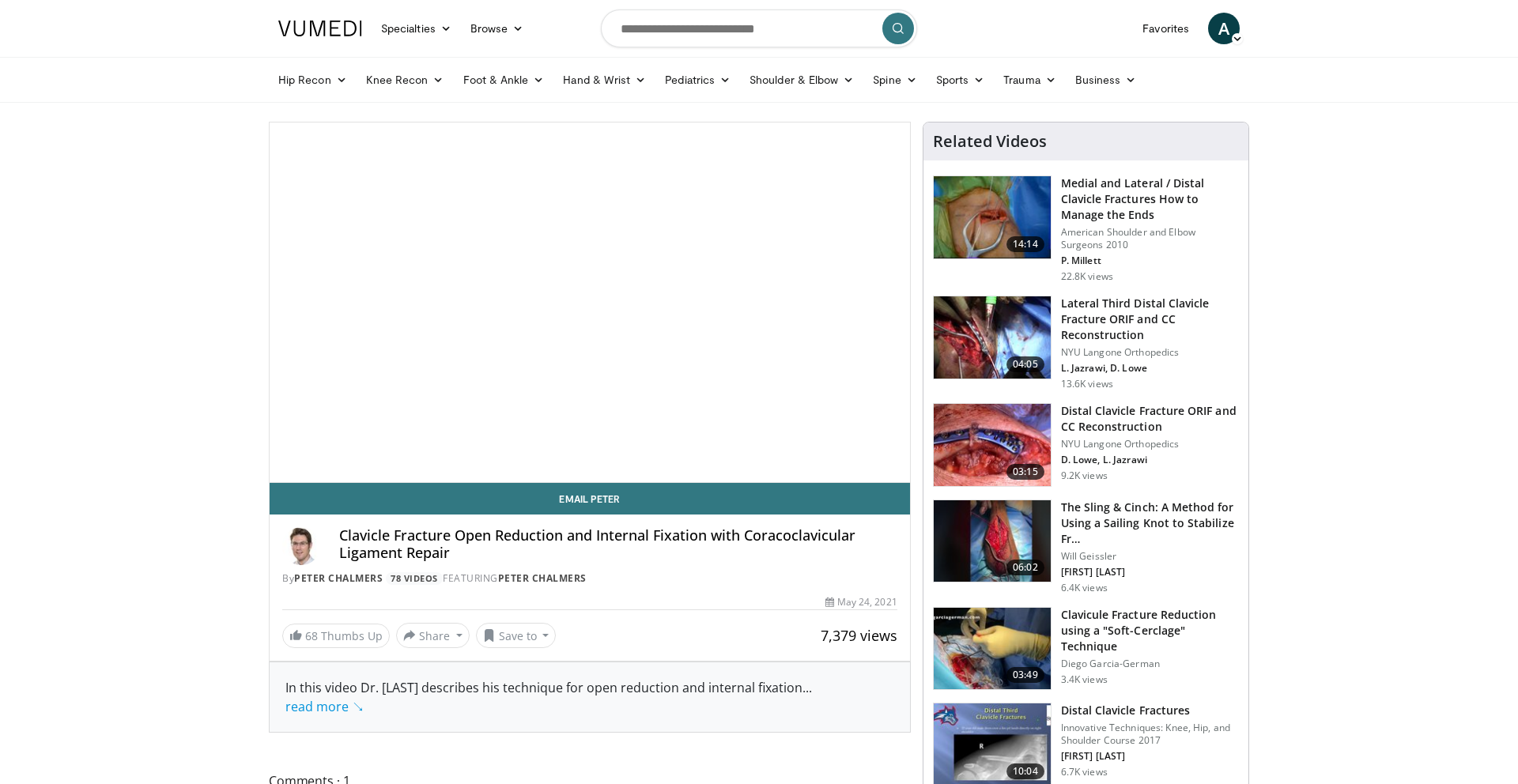 scroll, scrollTop: 0, scrollLeft: 0, axis: both 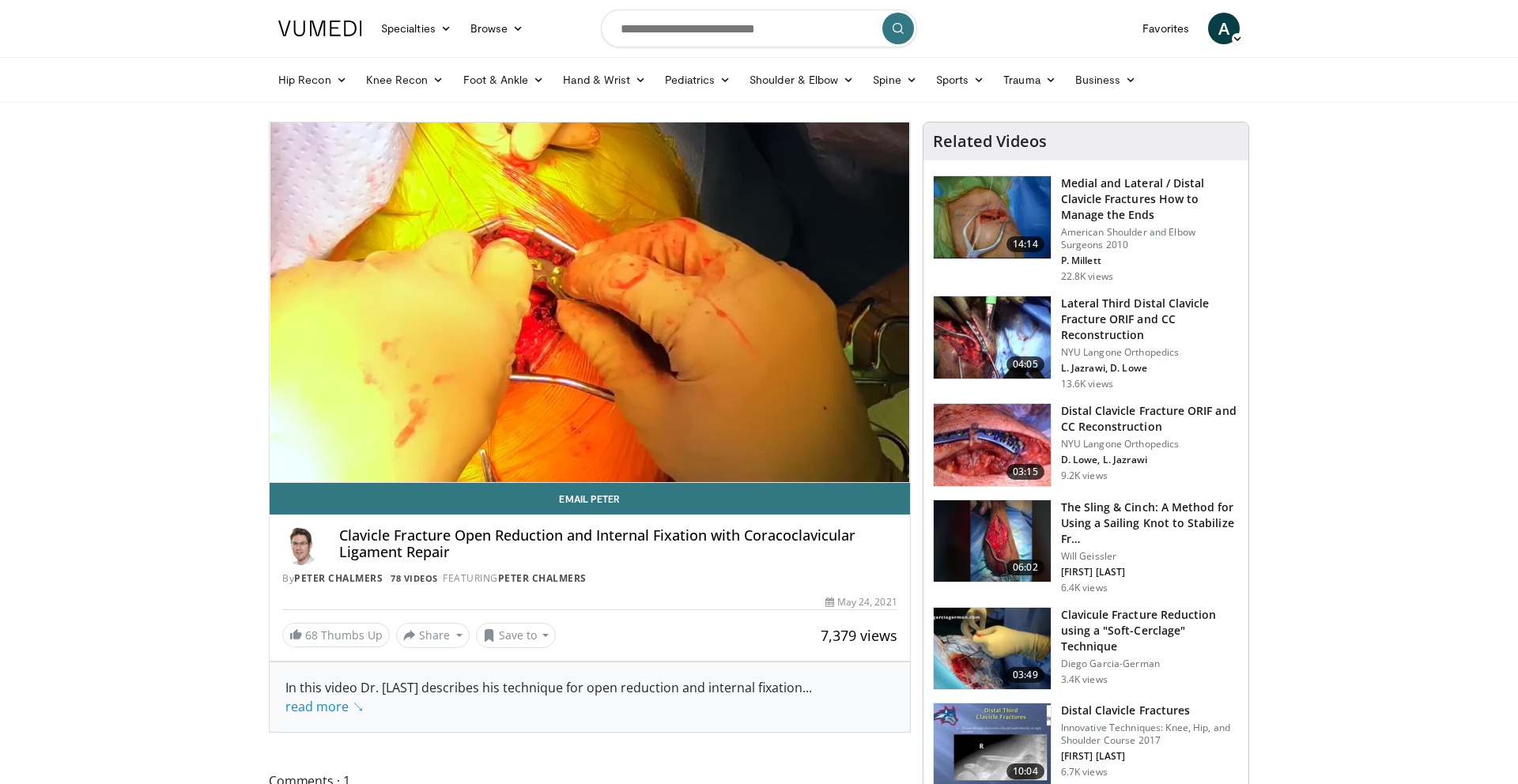 click on "**********" at bounding box center [595, 1167] 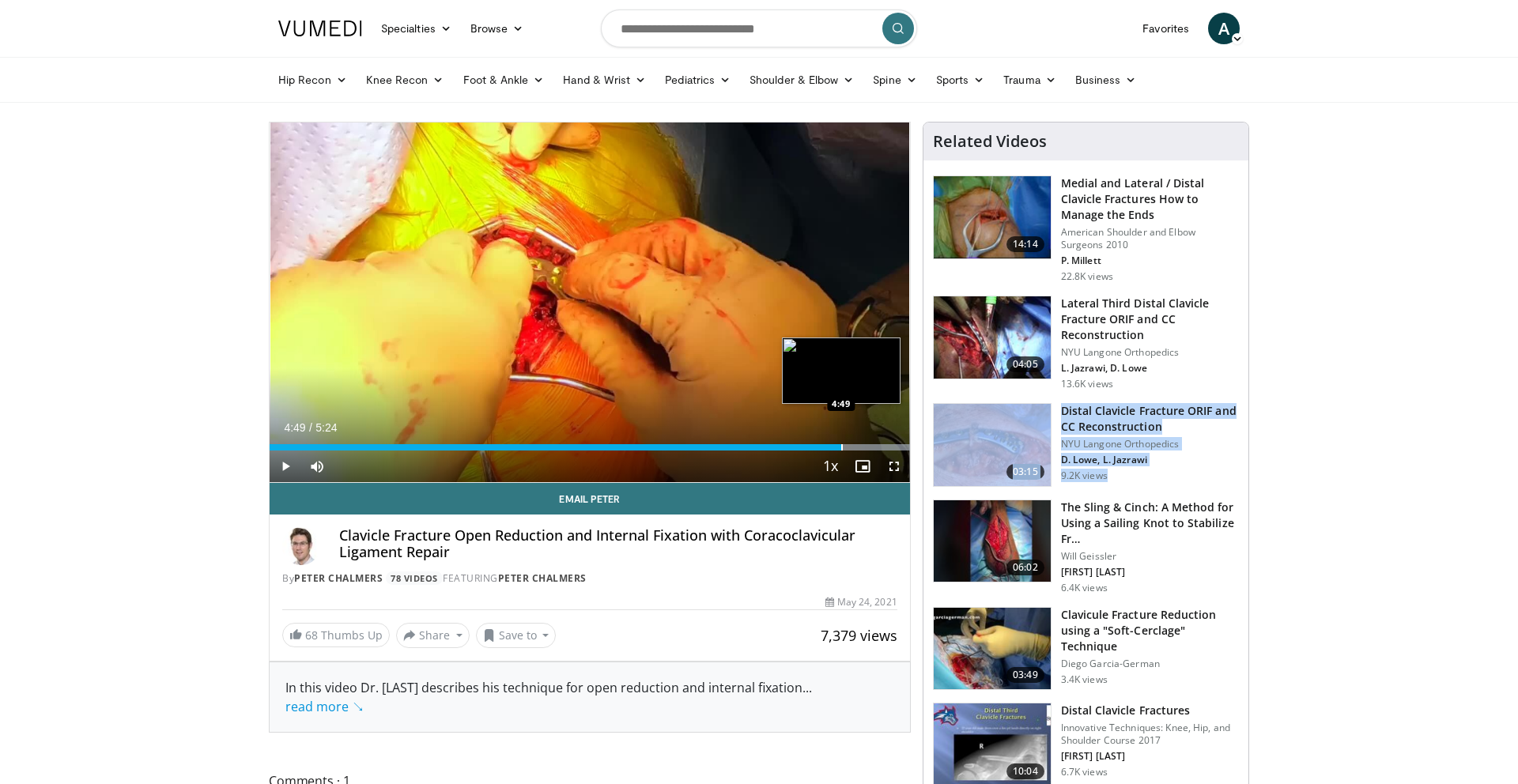 click at bounding box center [842, 447] 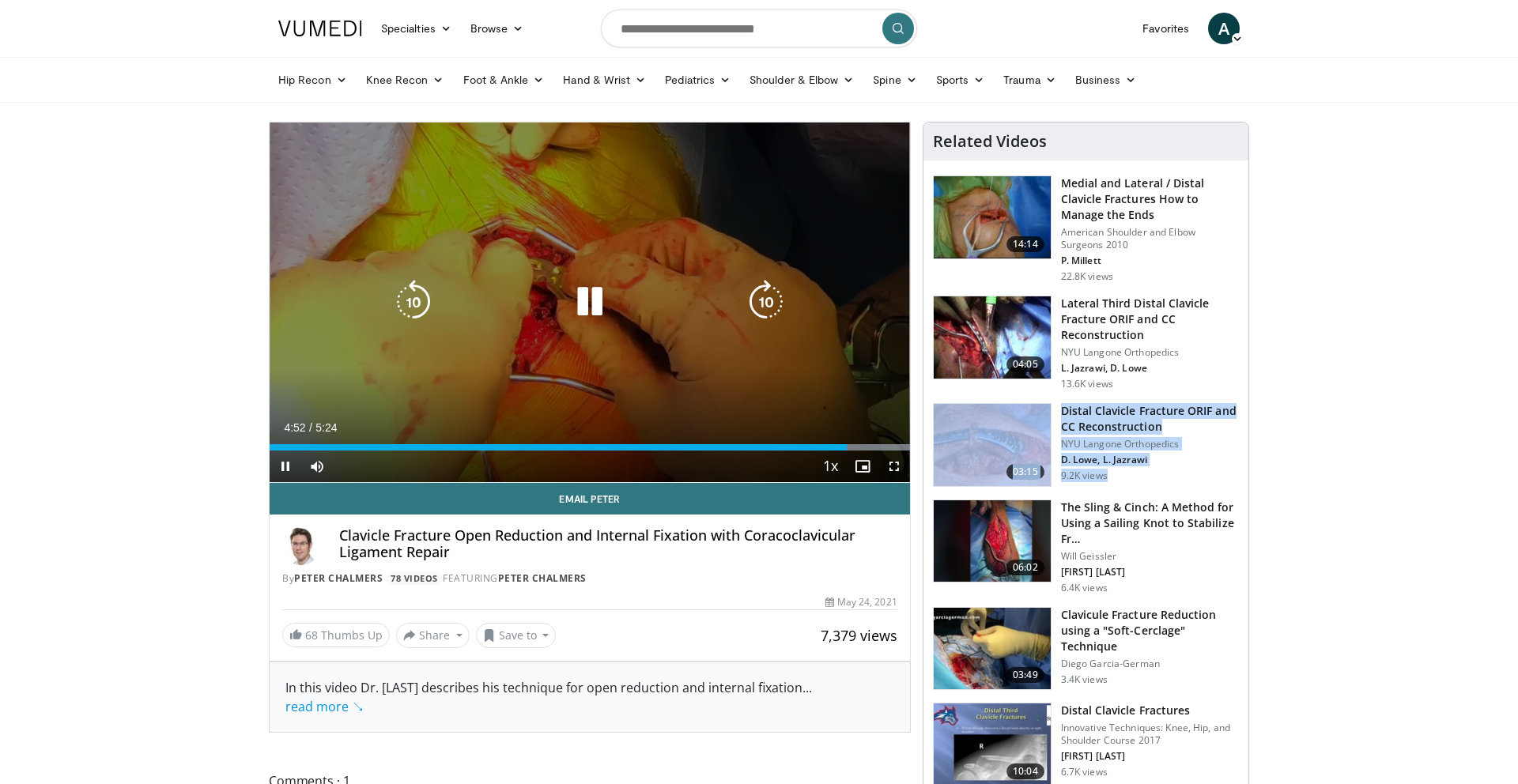 click at bounding box center [590, 302] 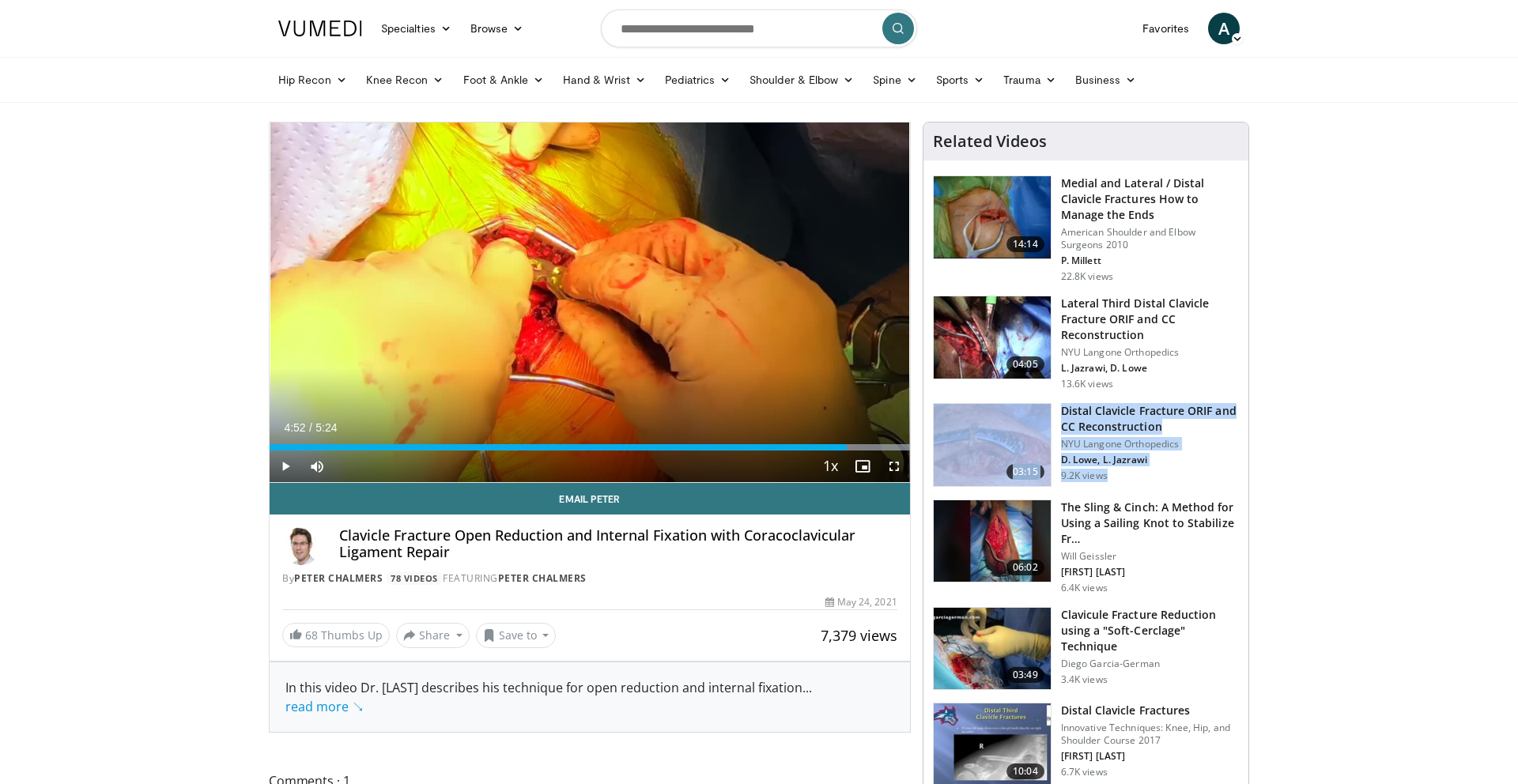type 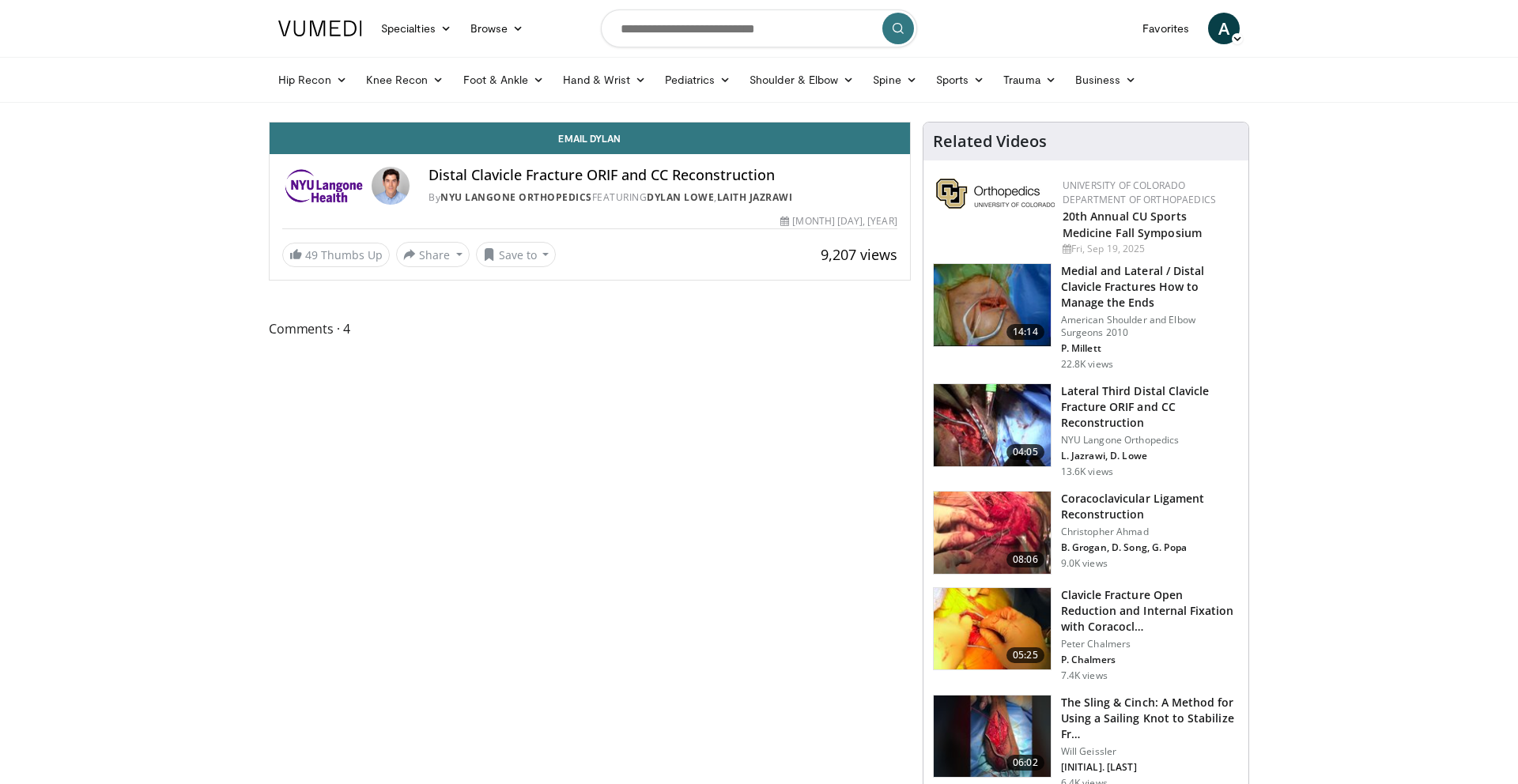 scroll, scrollTop: 0, scrollLeft: 0, axis: both 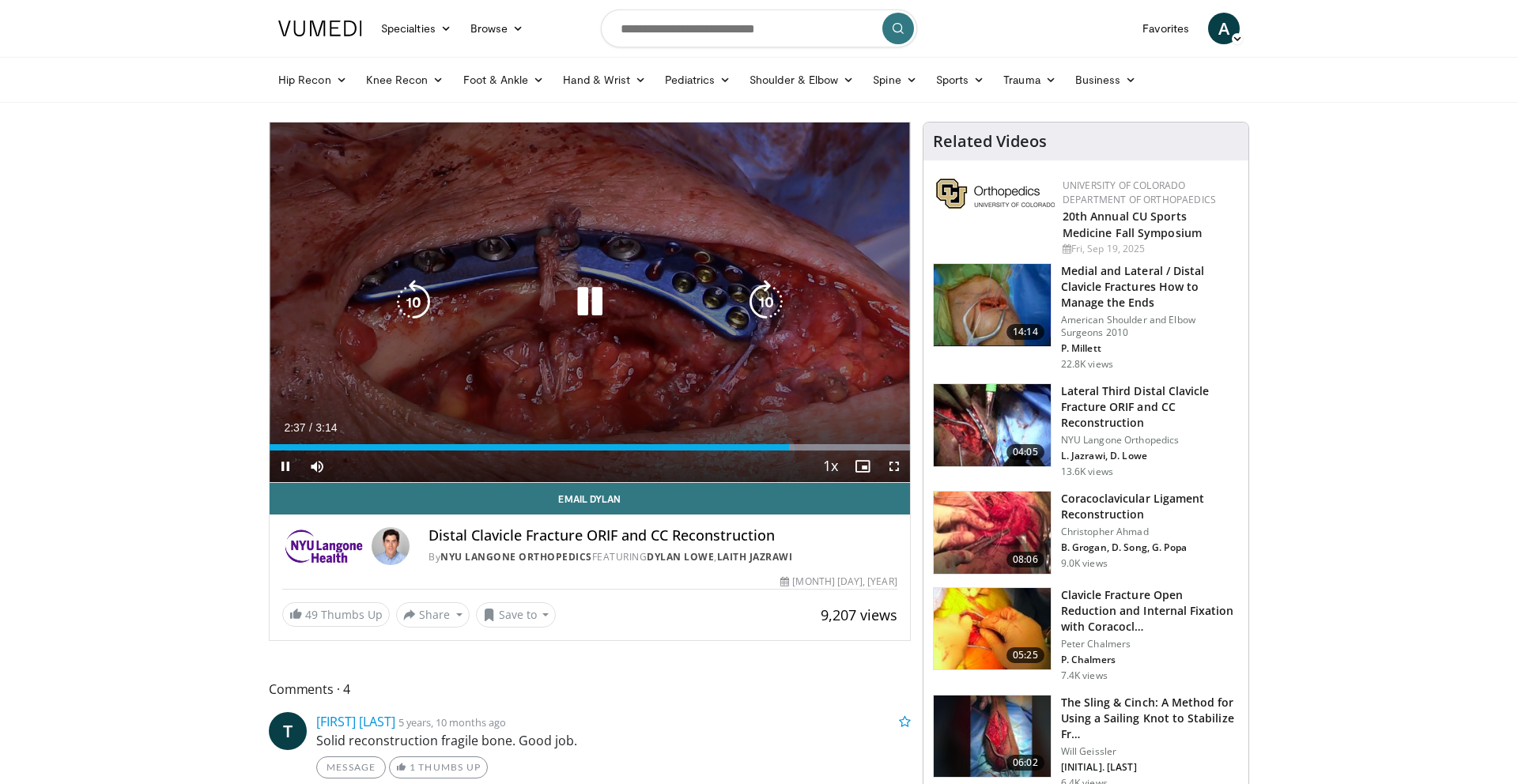 click at bounding box center [590, 302] 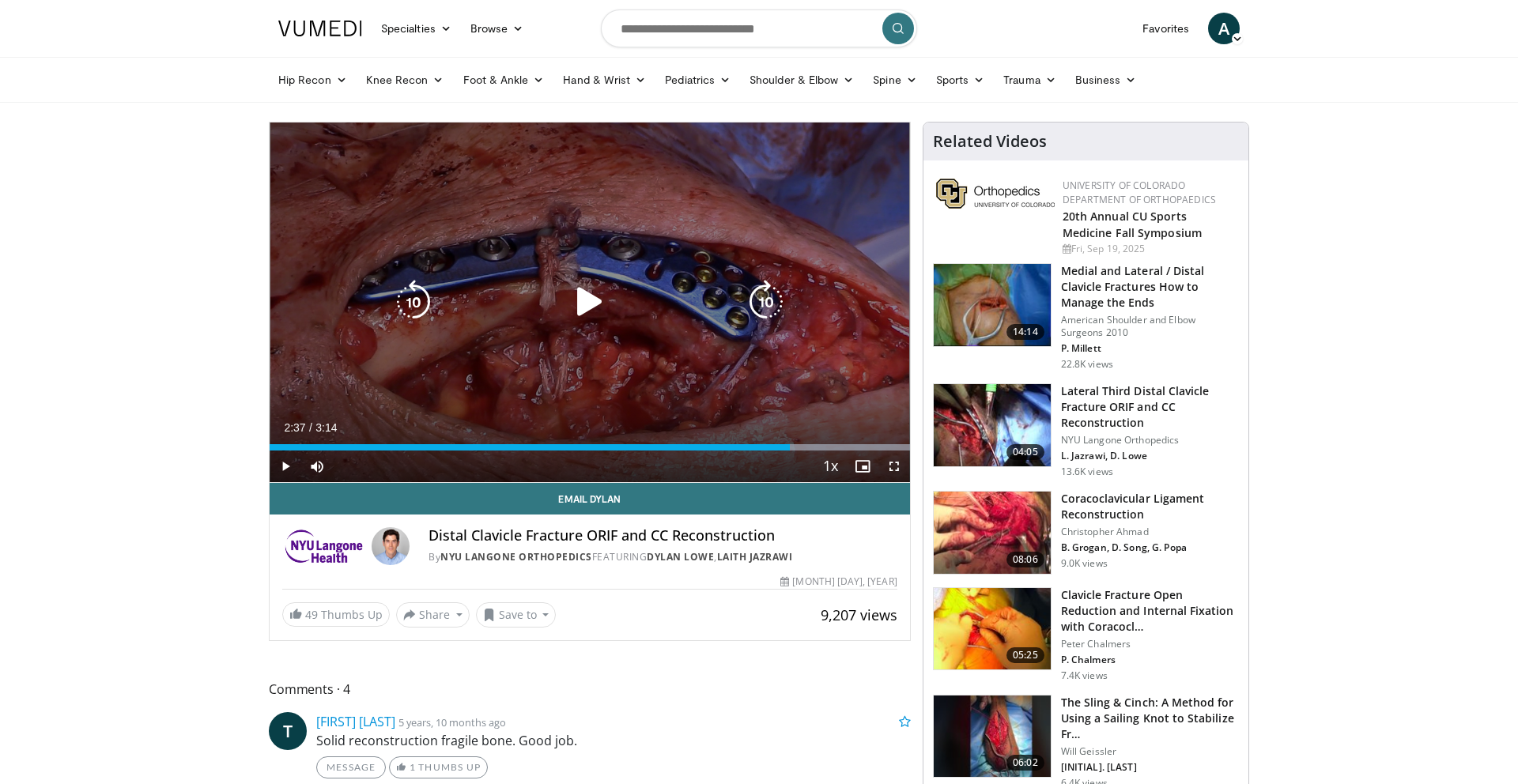 click at bounding box center (590, 302) 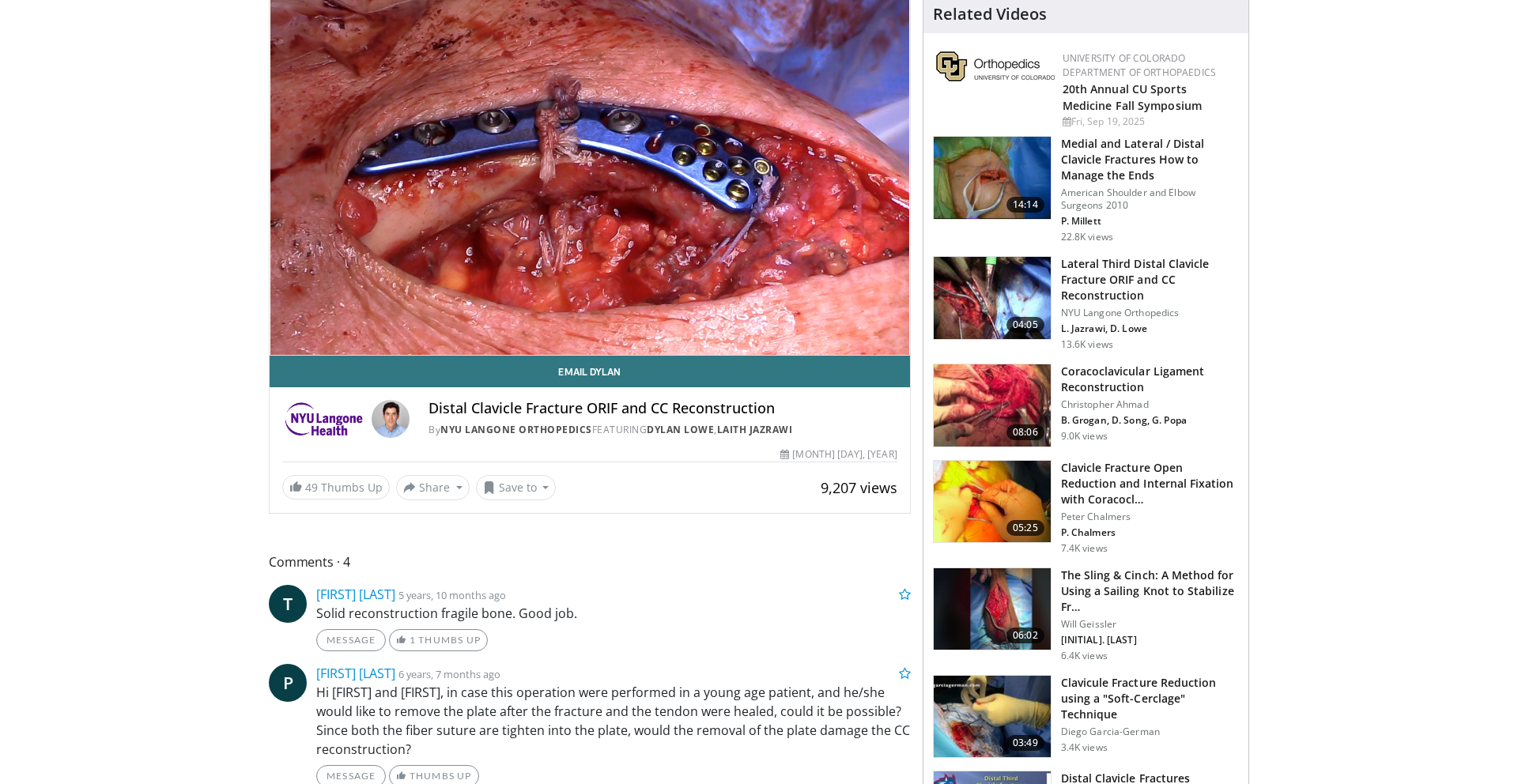 scroll, scrollTop: 129, scrollLeft: 0, axis: vertical 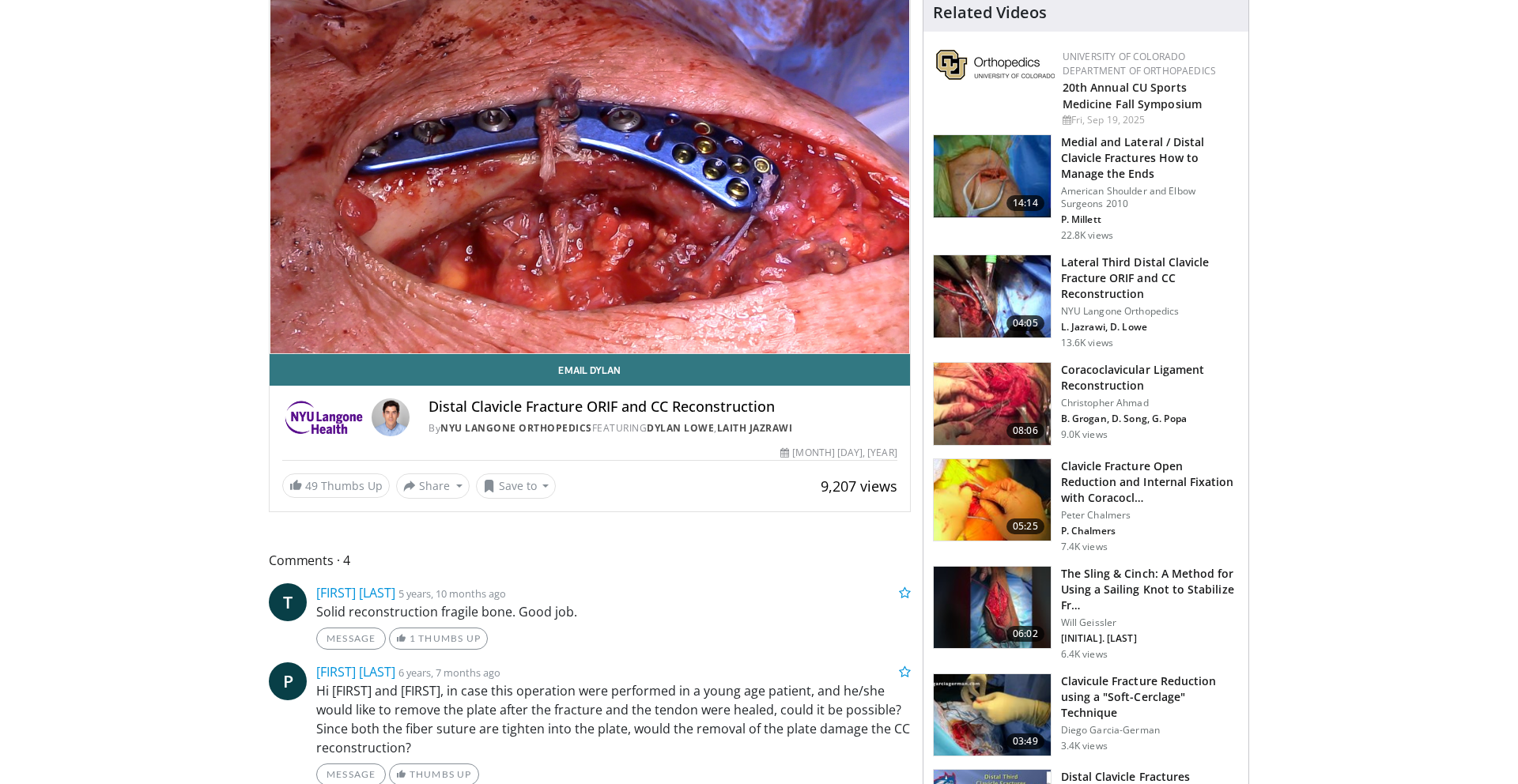 click on "Clavicule Fracture Reduction using a "Soft-Cerclage" Technique" at bounding box center (1150, 697) 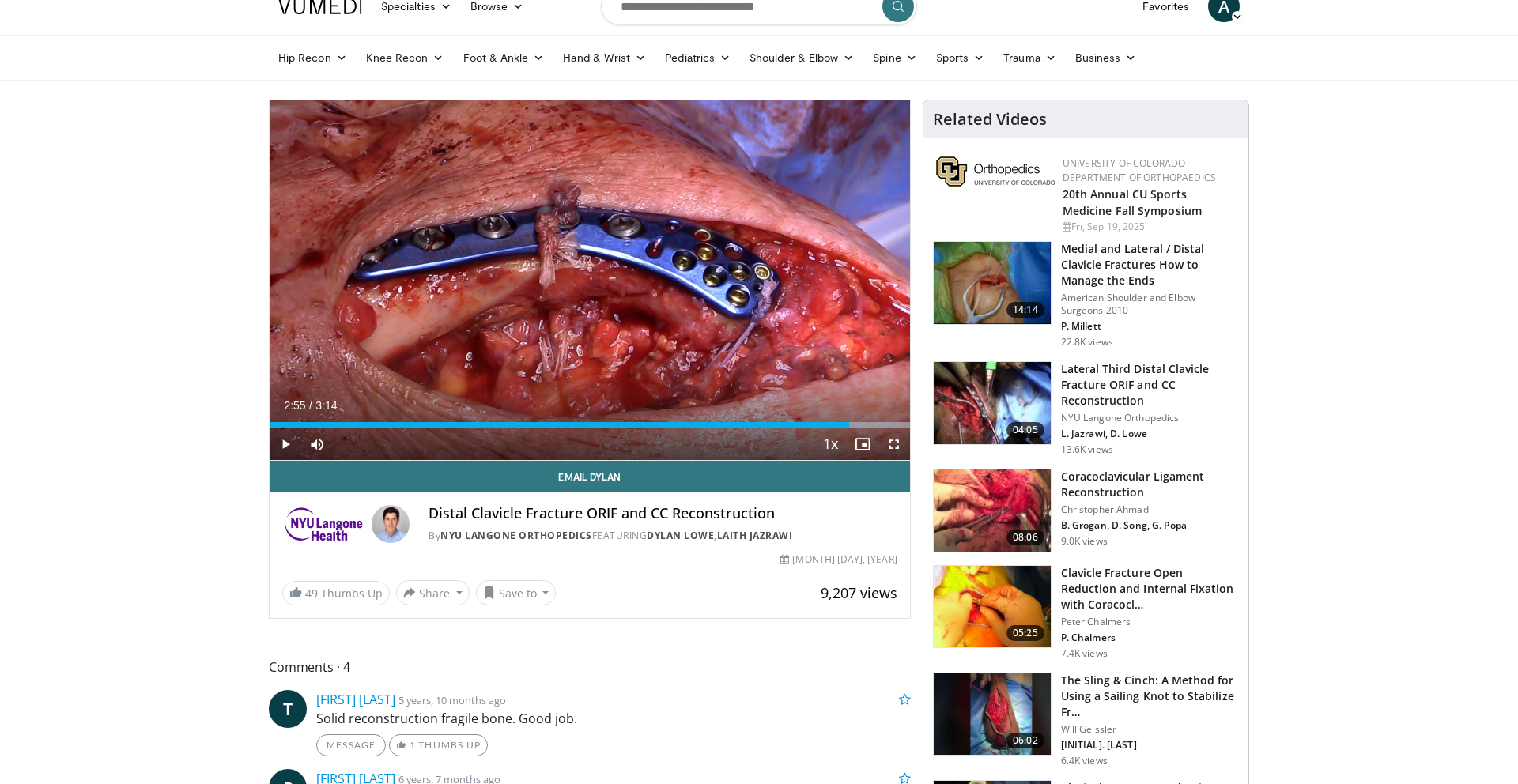 scroll, scrollTop: 0, scrollLeft: 0, axis: both 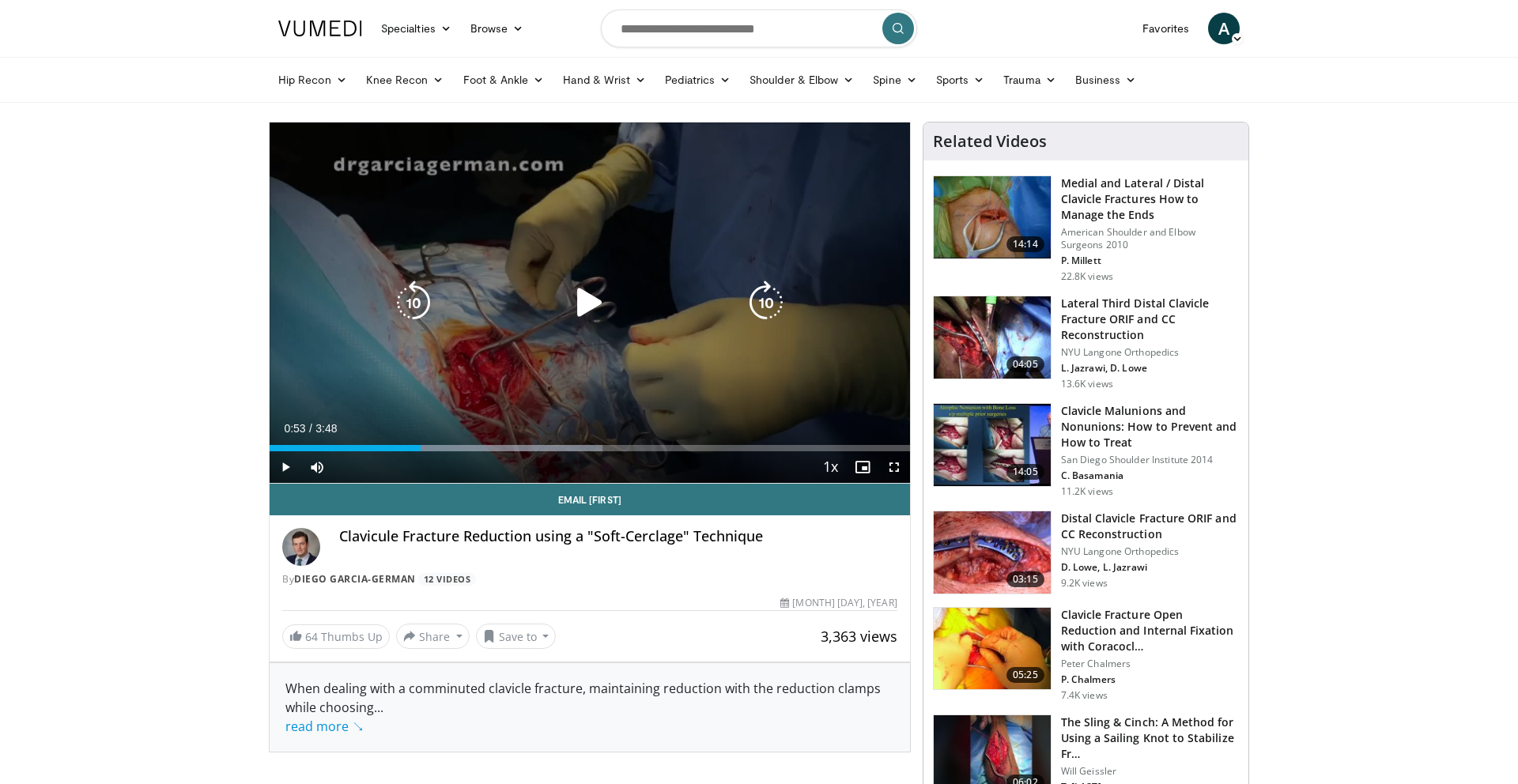 click on "40 seconds
Tap to unmute" at bounding box center [590, 303] 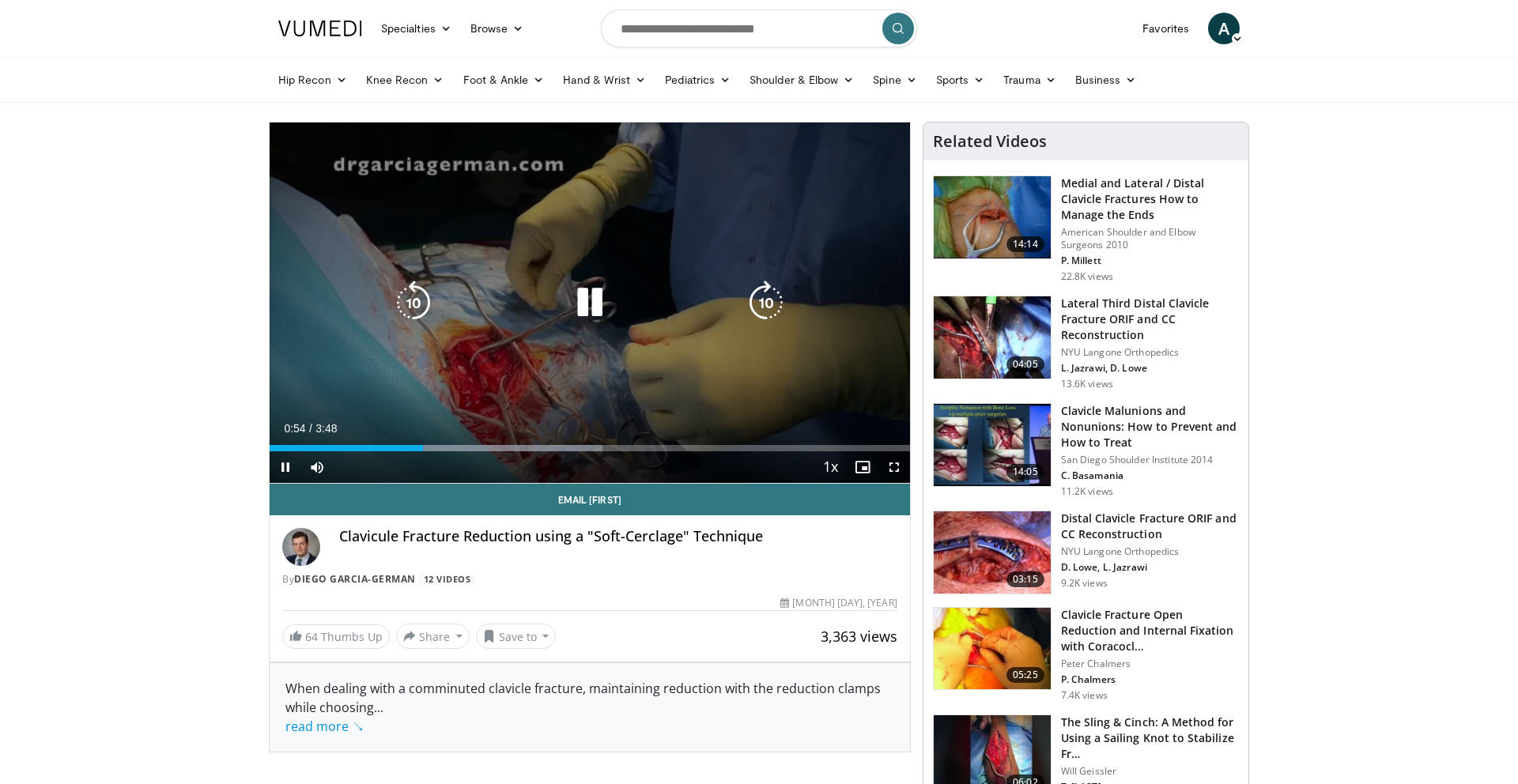 click on "40 seconds
Tap to unmute" at bounding box center (590, 303) 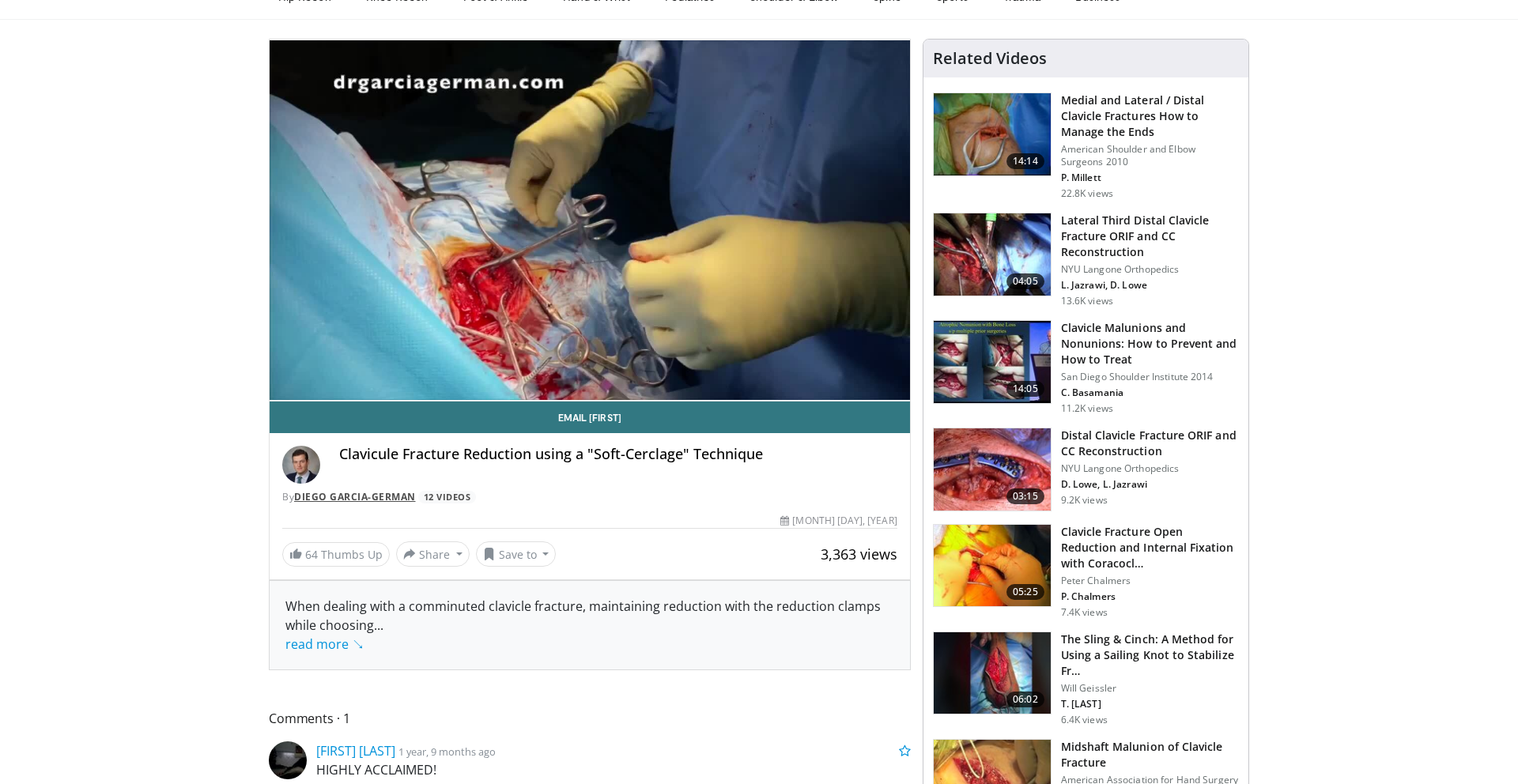 scroll, scrollTop: 0, scrollLeft: 0, axis: both 